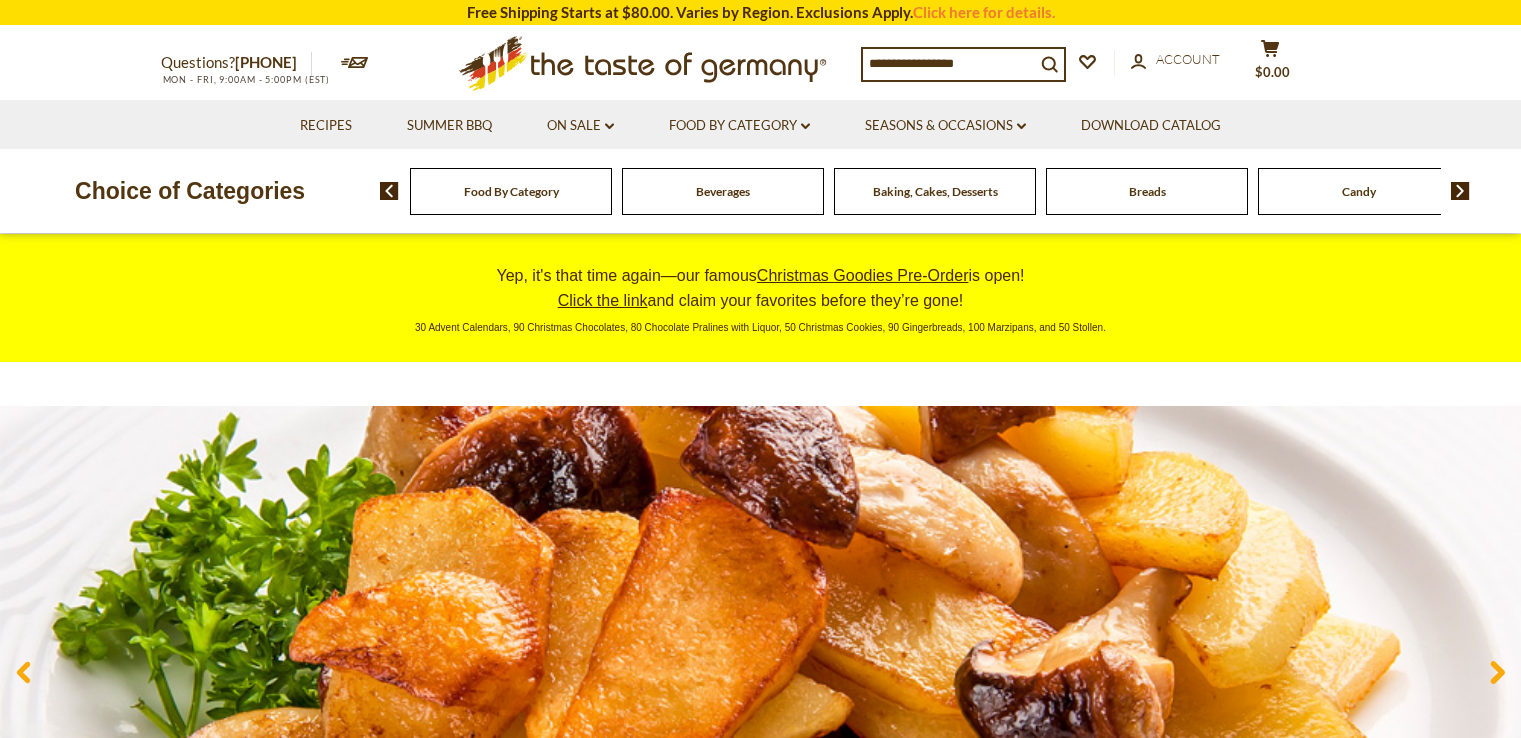 scroll, scrollTop: 0, scrollLeft: 0, axis: both 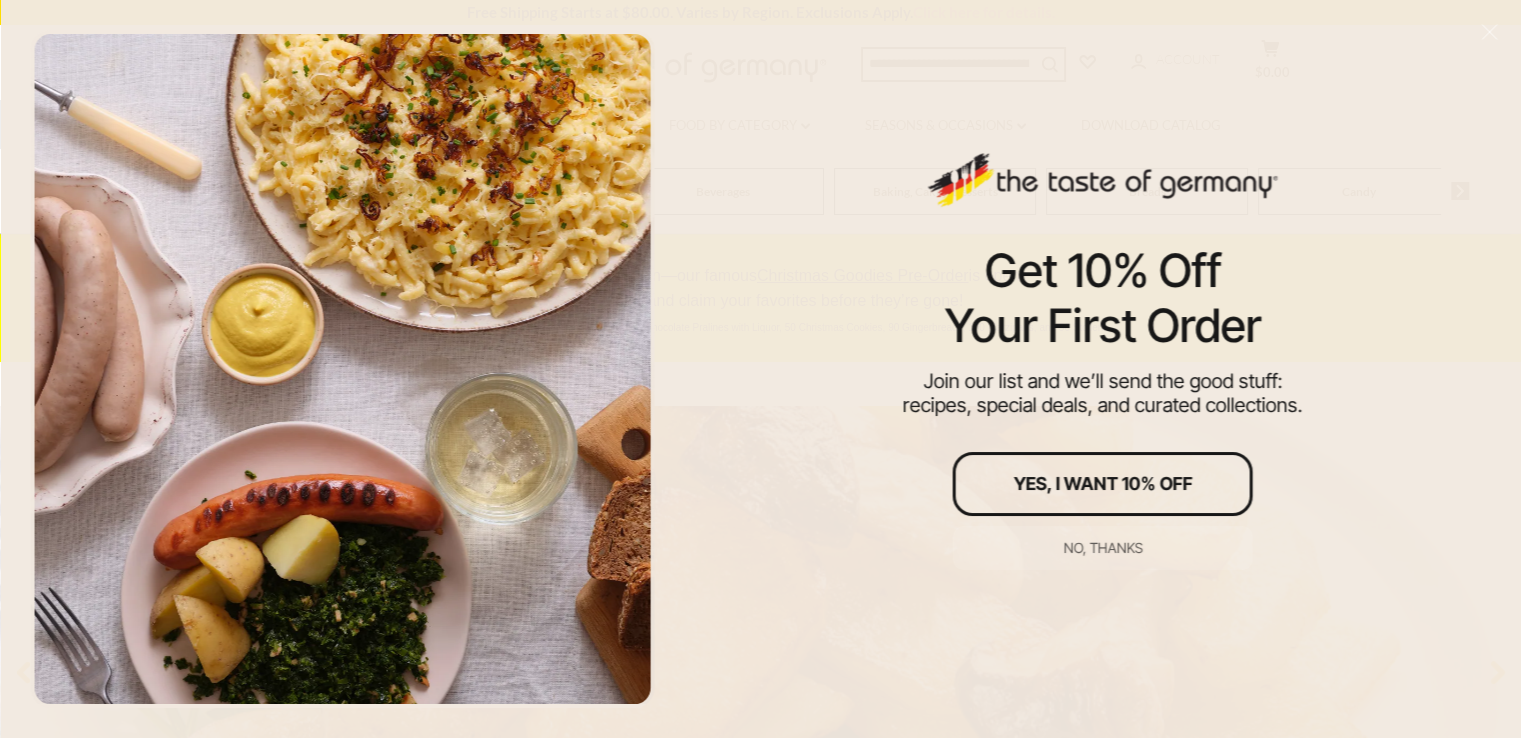 click on "No, thanks" at bounding box center [1102, 548] 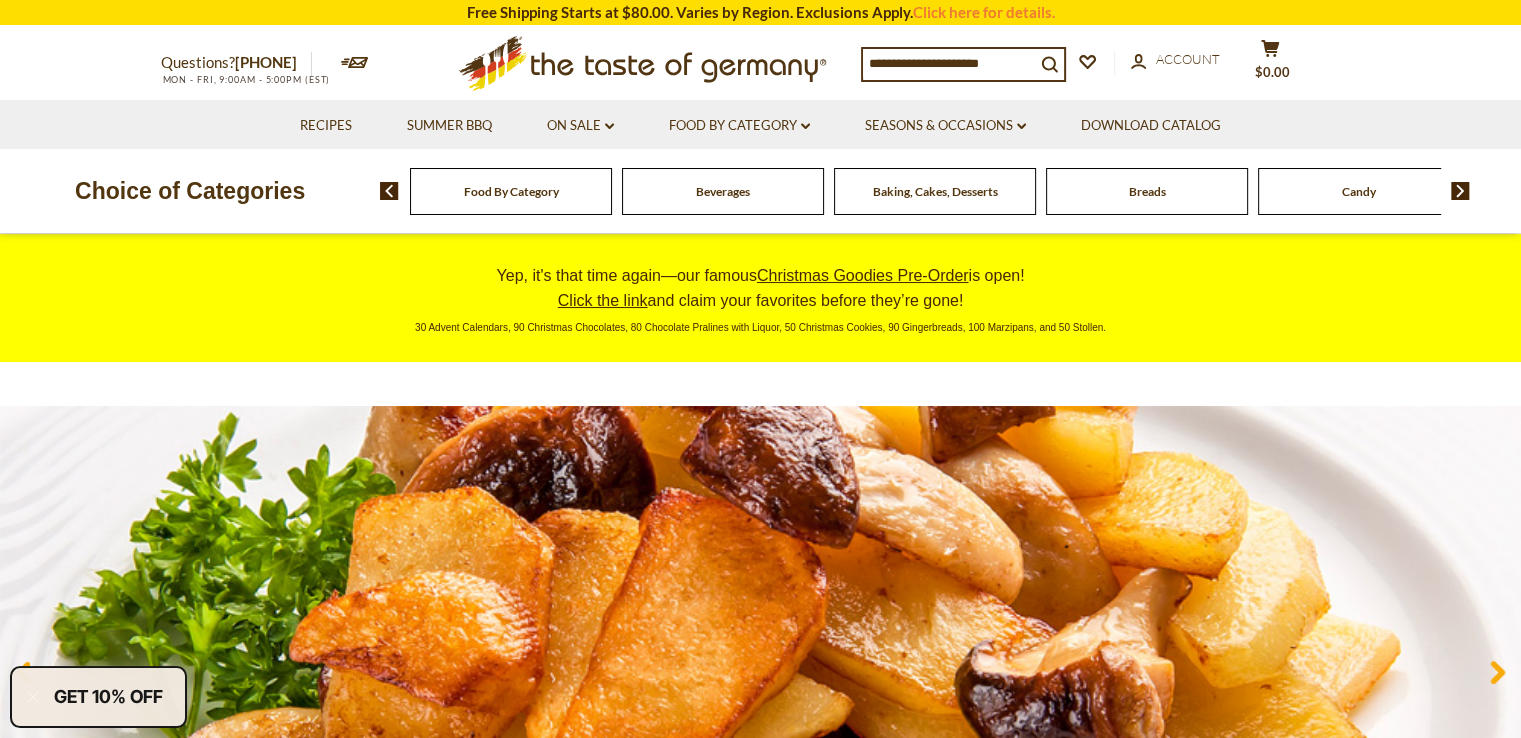 click on "Food By Category" at bounding box center (511, 191) 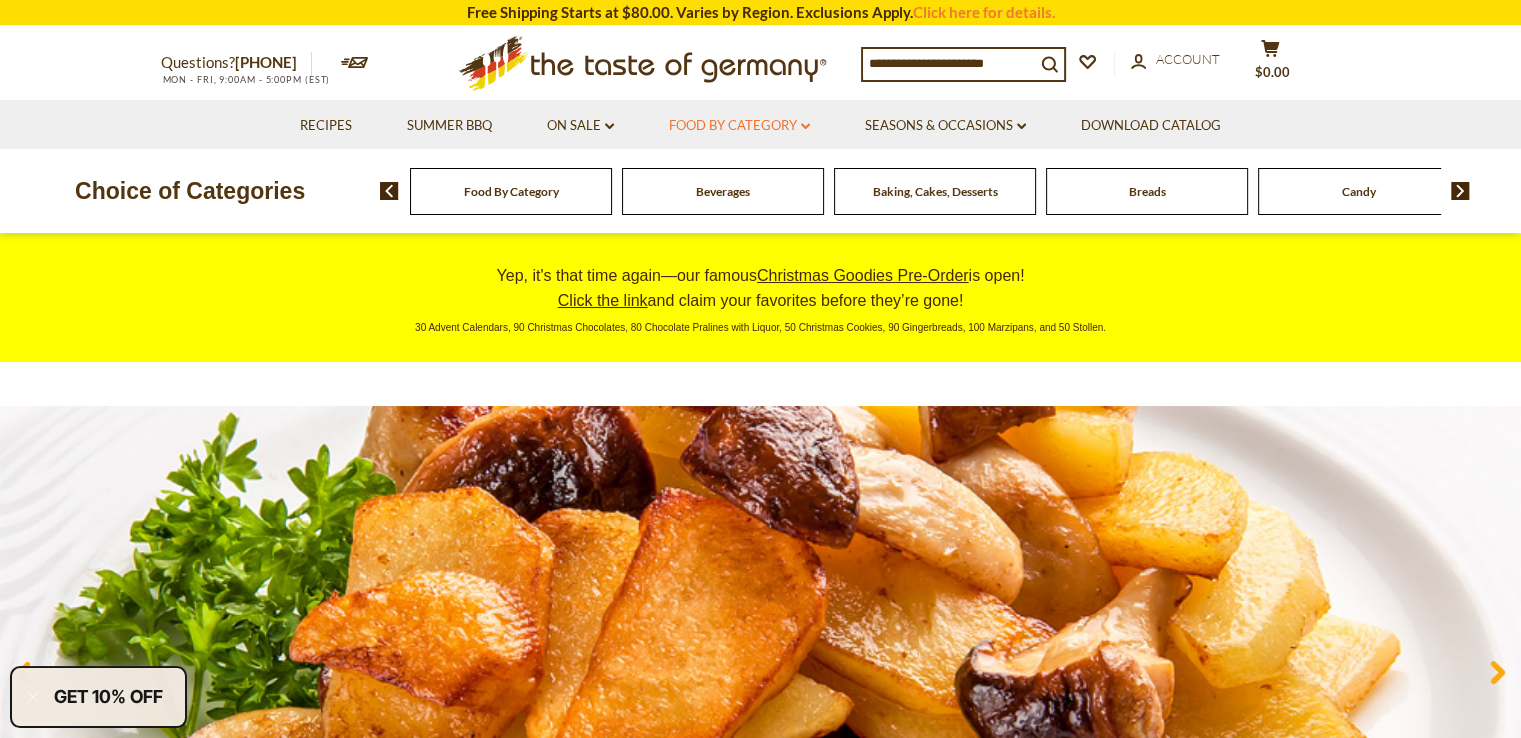 click on "Food By Category
dropdown_arrow" at bounding box center (739, 126) 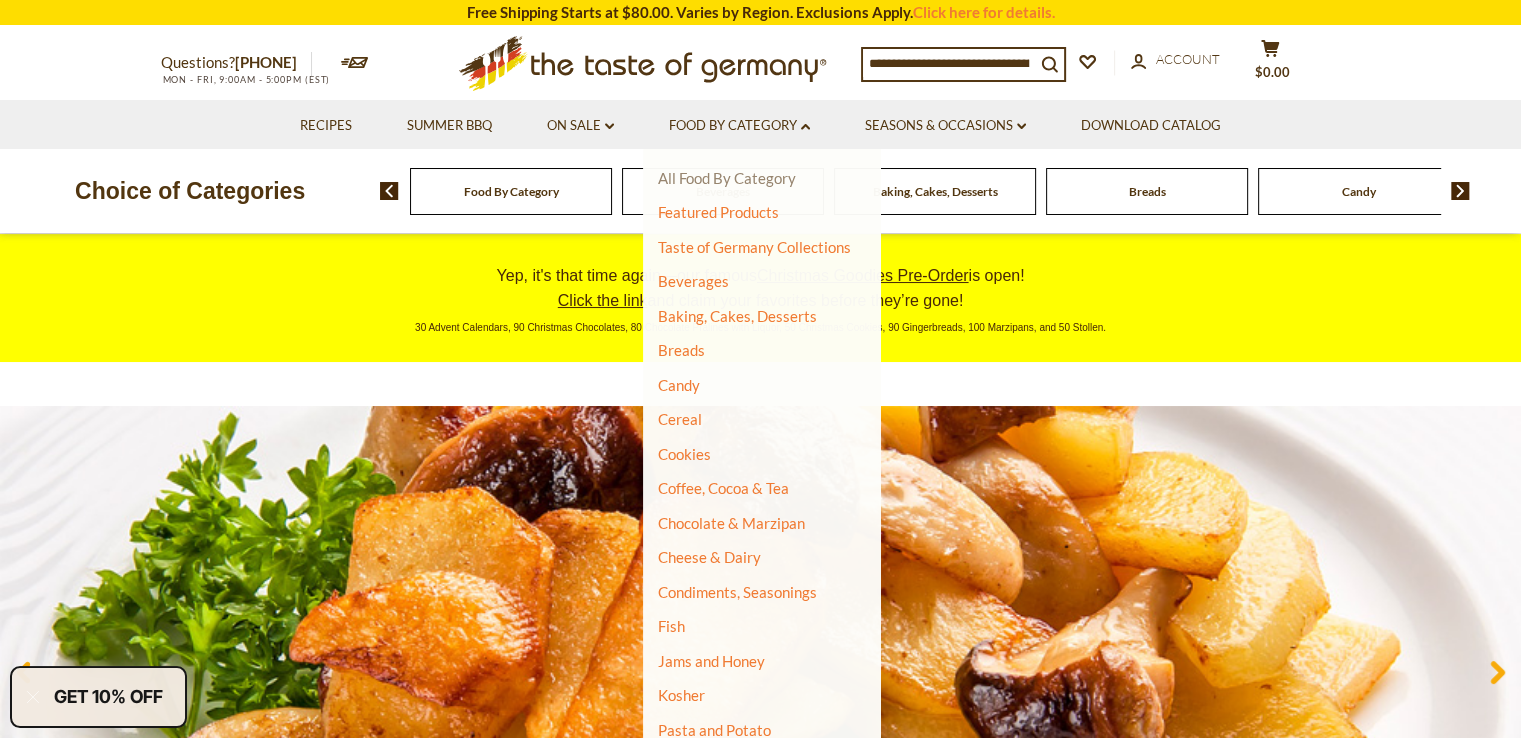 click on "All Food By Category" at bounding box center [727, 178] 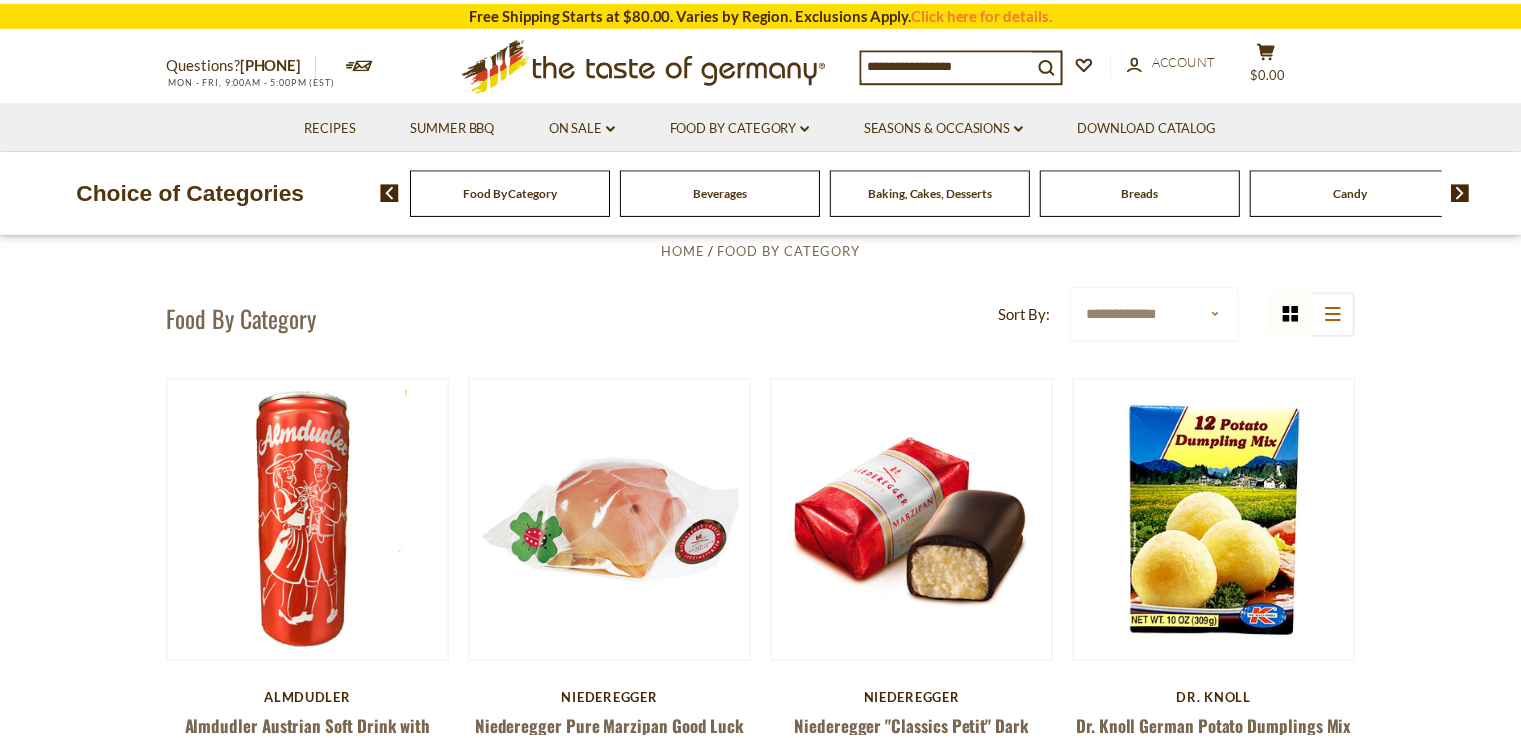 scroll, scrollTop: 0, scrollLeft: 0, axis: both 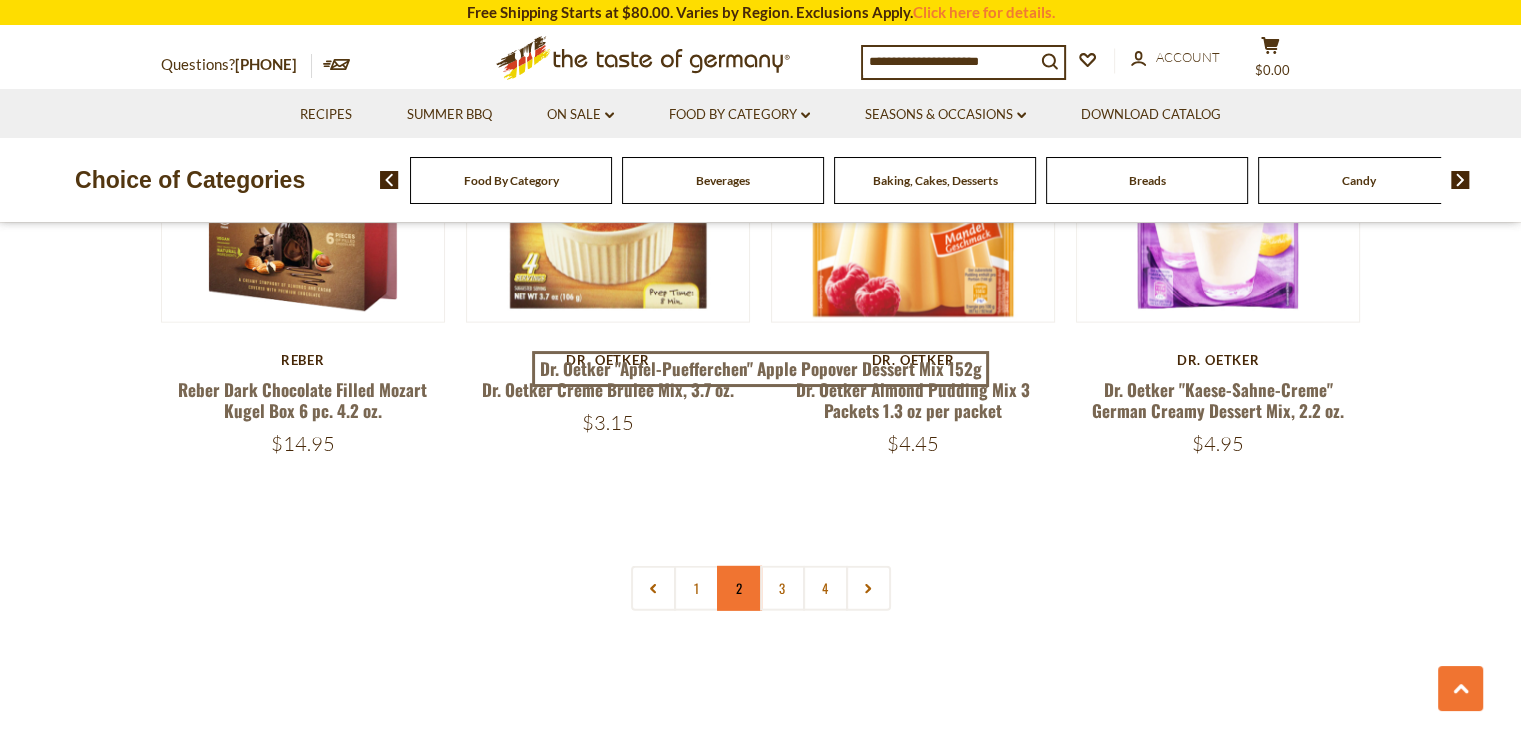 click on "2" at bounding box center [739, 588] 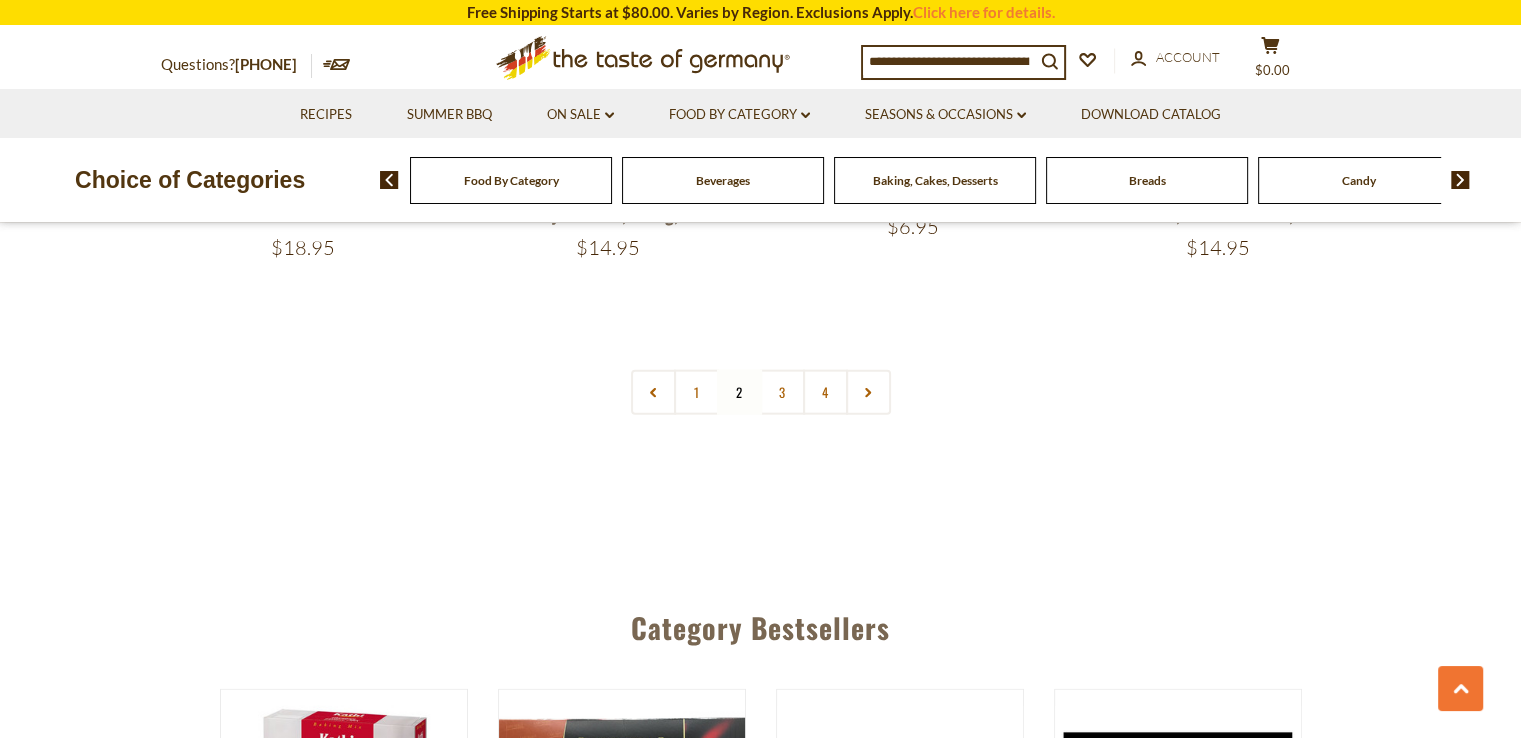 scroll, scrollTop: 4524, scrollLeft: 0, axis: vertical 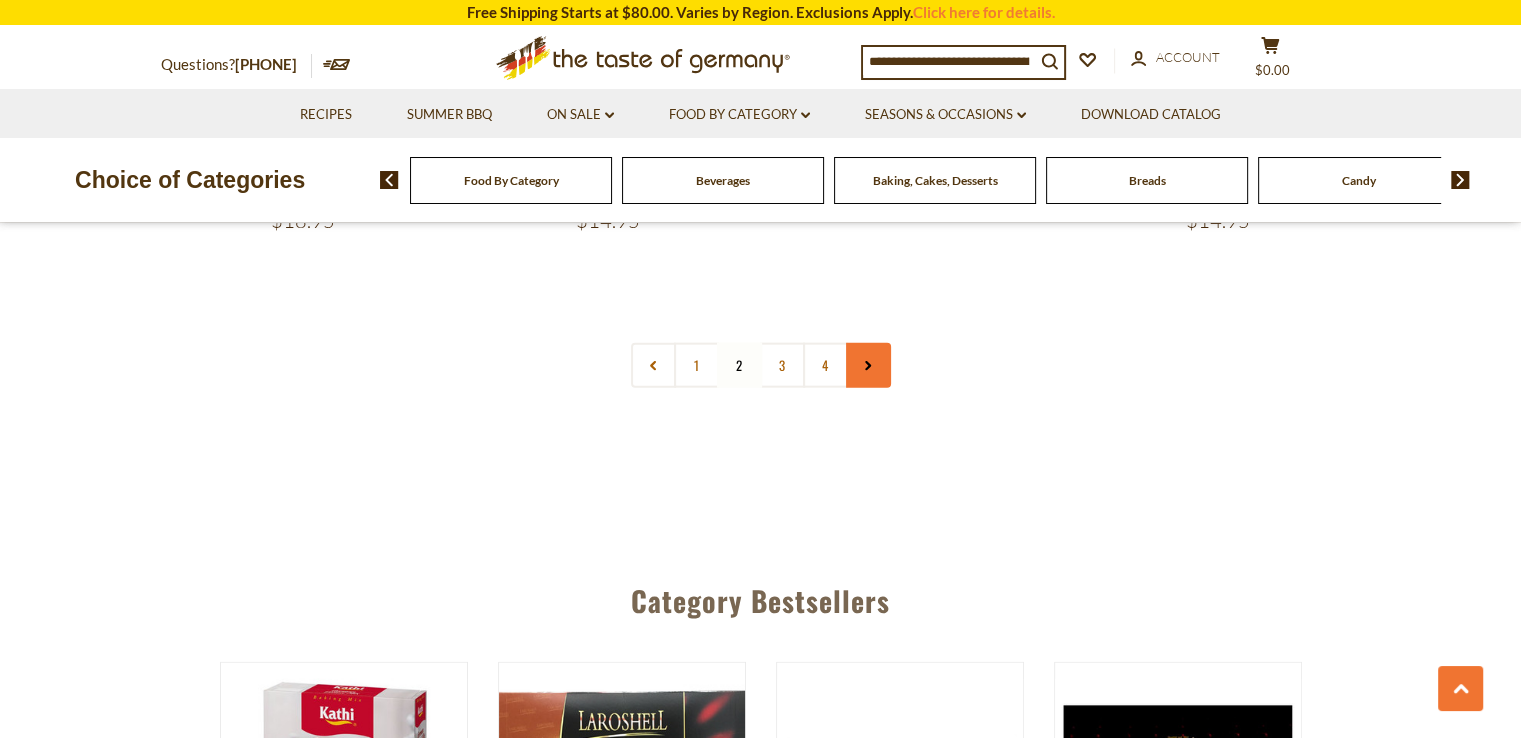 click at bounding box center (868, 365) 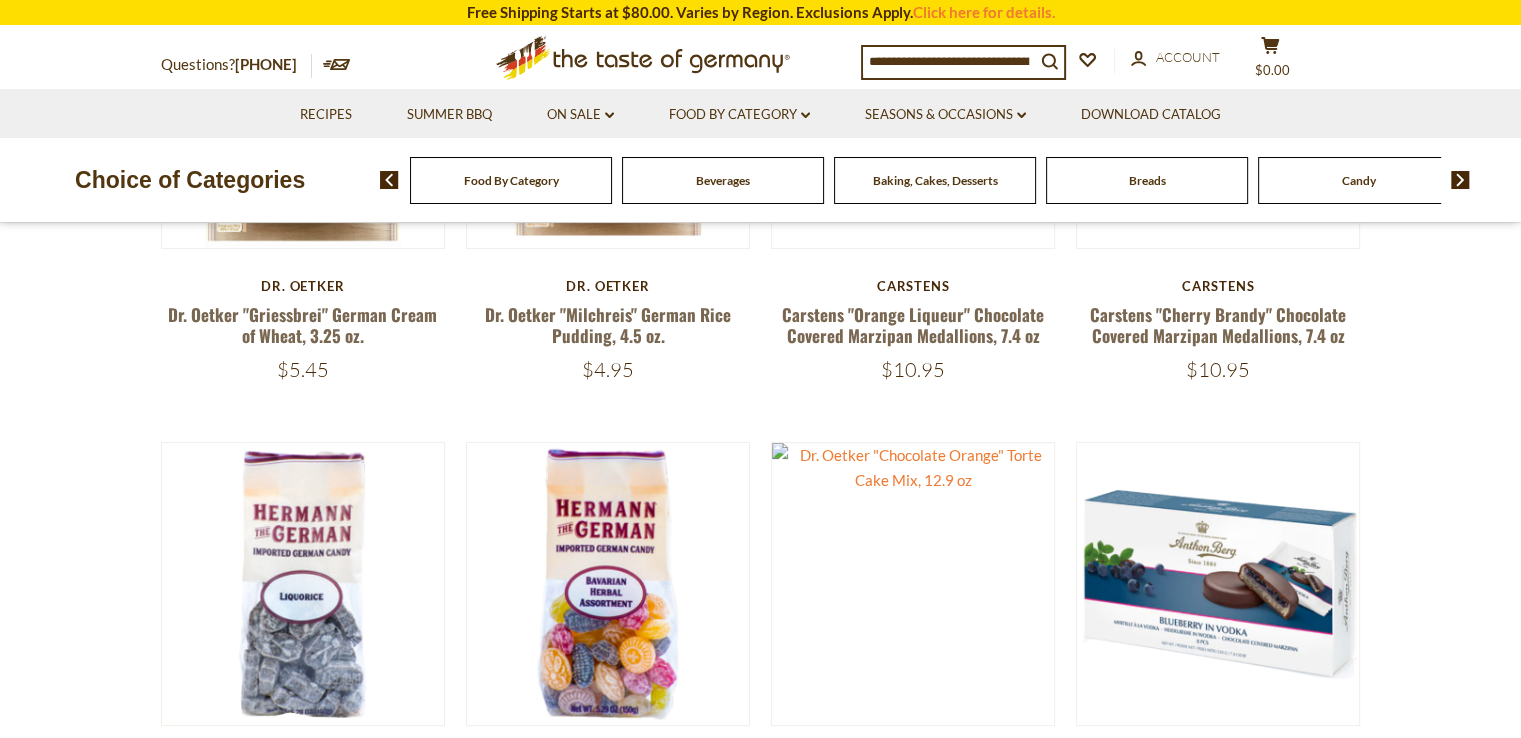scroll, scrollTop: 520, scrollLeft: 0, axis: vertical 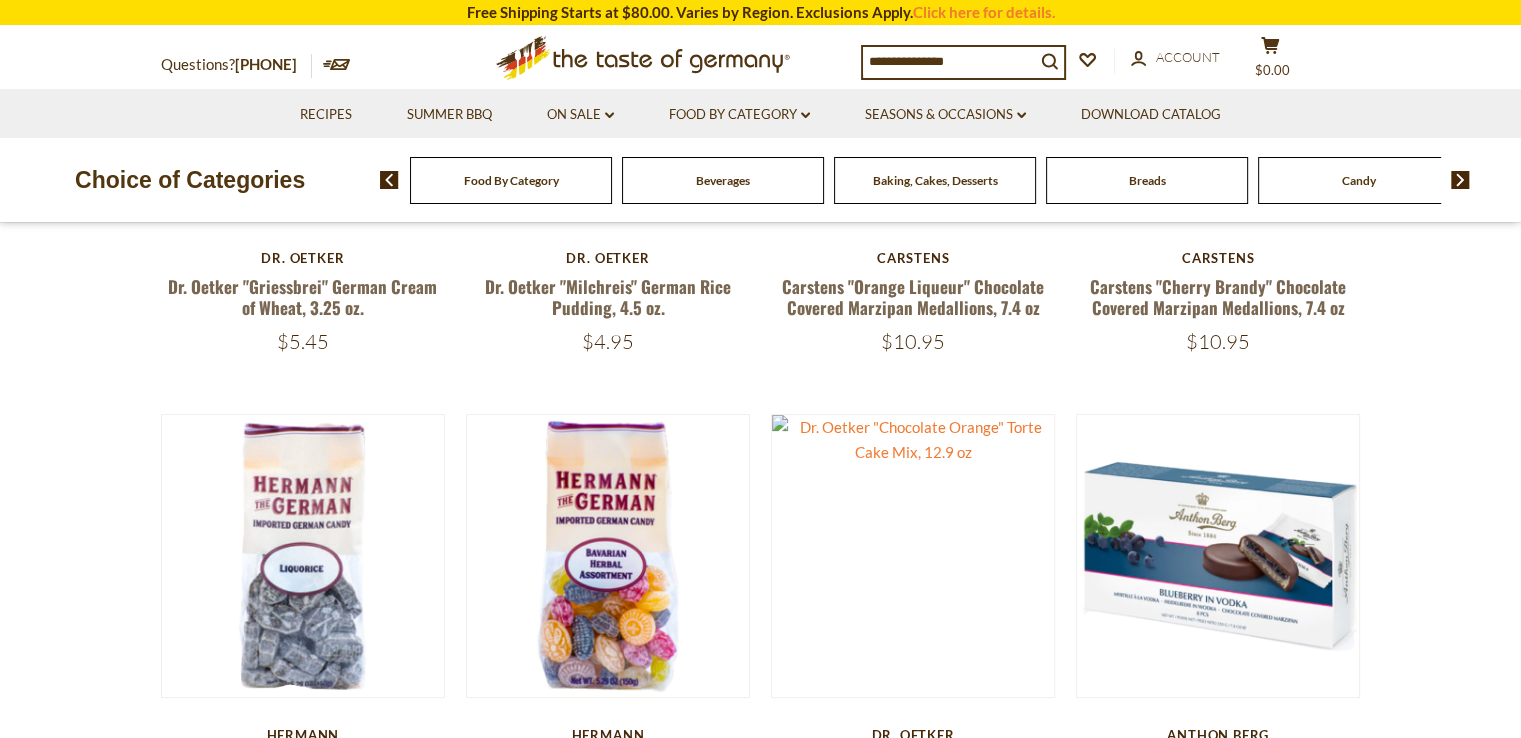 click on "Food By Category" at bounding box center (511, 180) 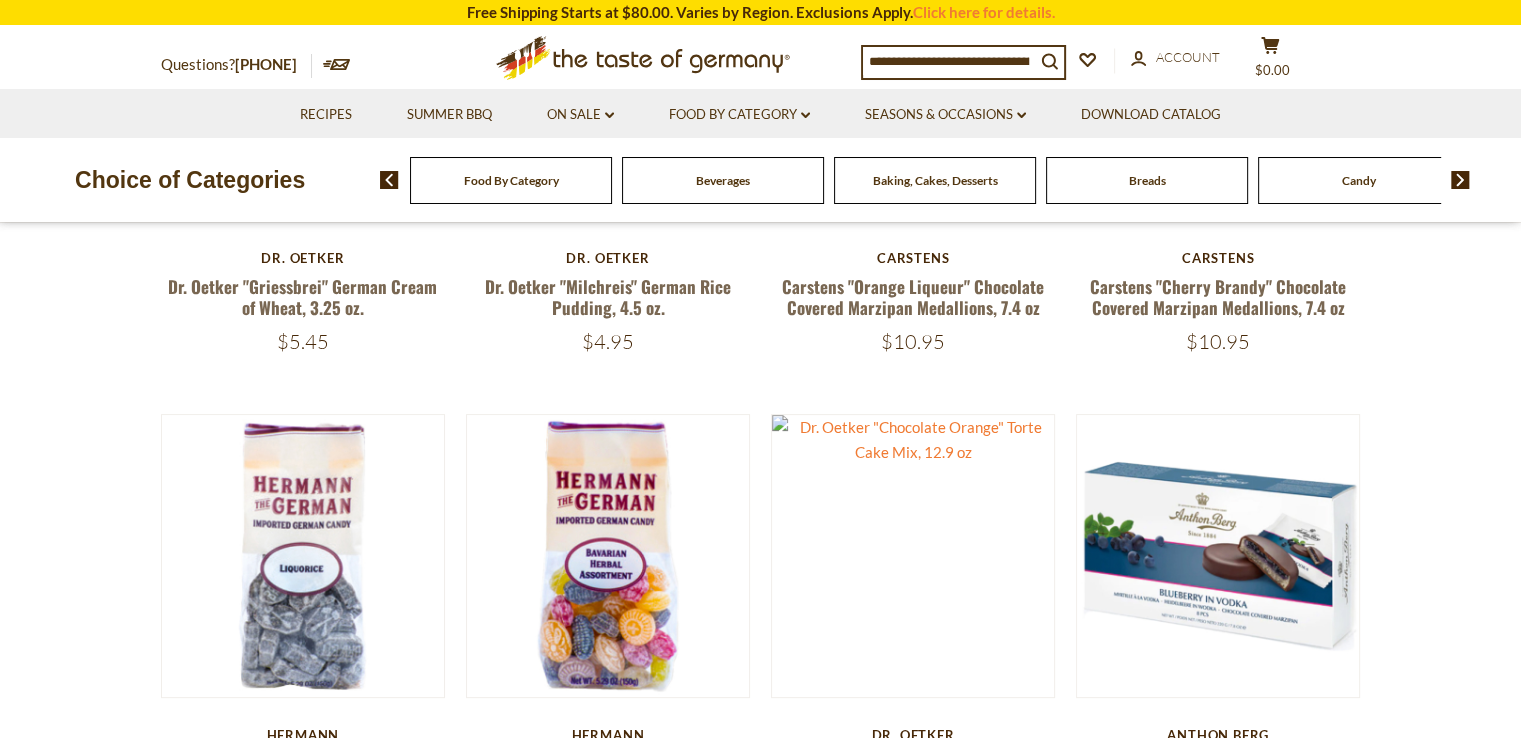 click on "Food By Category
dropdown_arrow
All Food By Category
Featured Products
Taste of Germany Collections
Beverages
Baking, Cakes, Desserts
Breads
Candy
Cereal
Cookies
Coffee, Cocoa & Tea
Chocolate & Marzipan
Cheese & Dairy
Condiments, Seasonings
Fish
Jams and Honey
Kosher
Pasta and Potato
Pickled Vegetables
Plant-Based
Salad Dressings & Dips
Savory Snacks
Sausages" at bounding box center (739, 113) 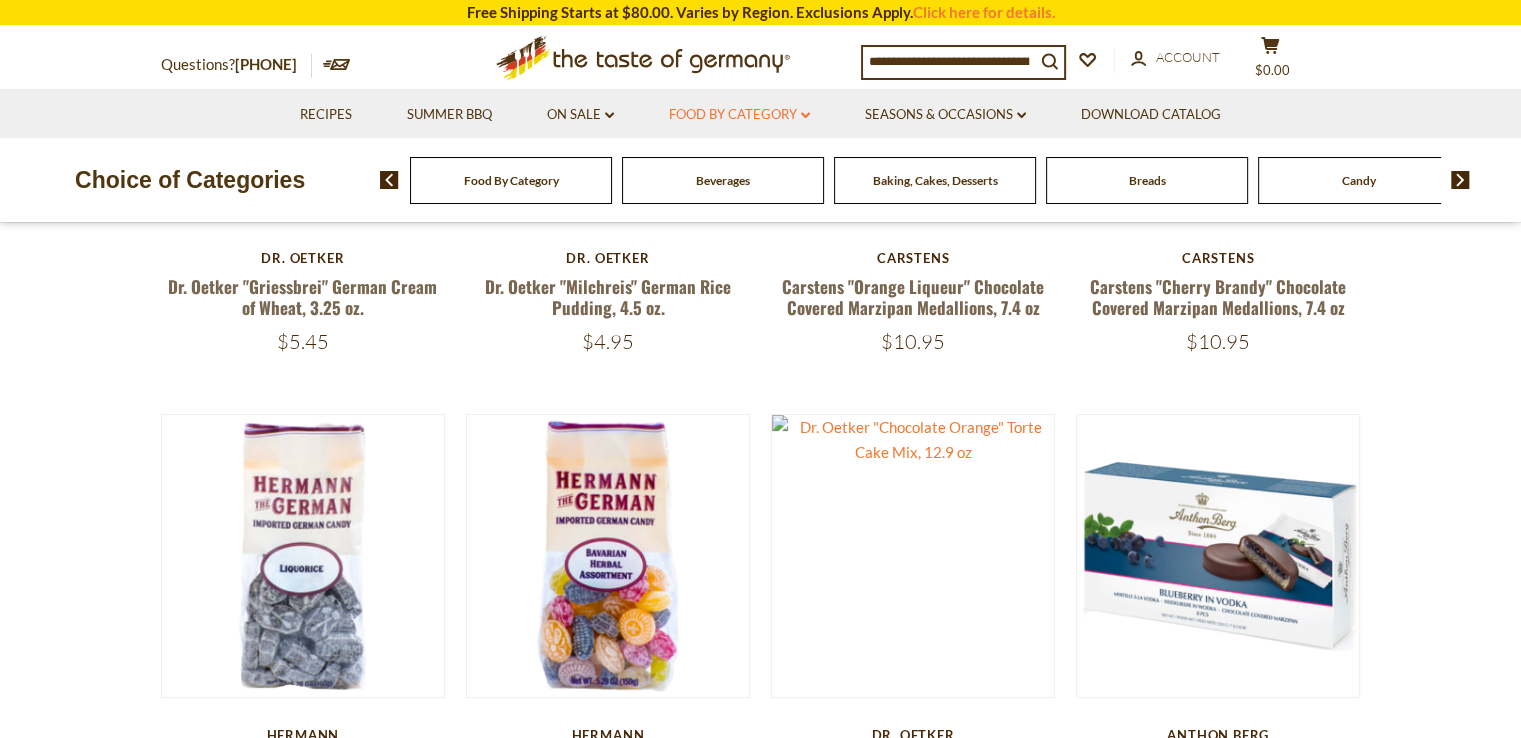 click 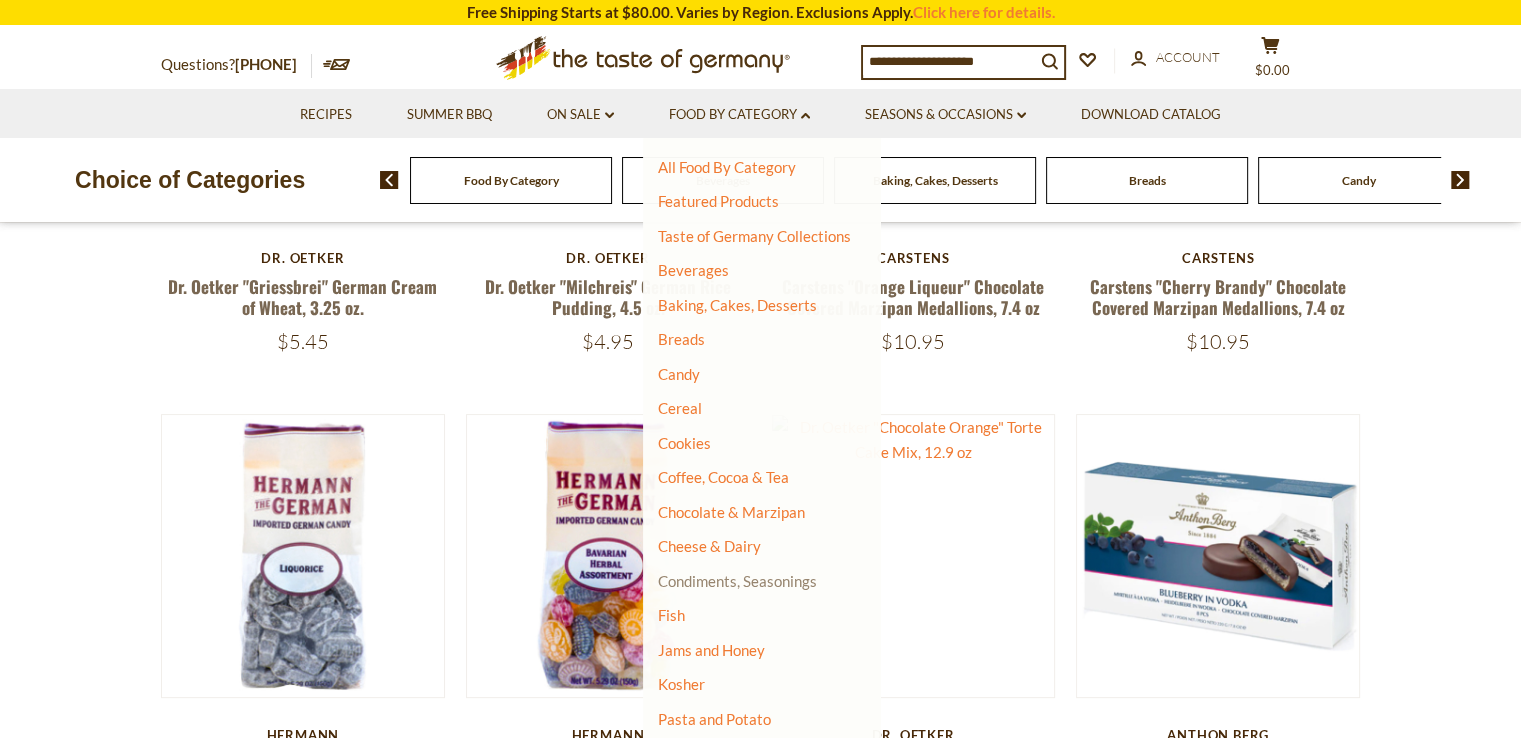 click on "Condiments, Seasonings" at bounding box center [737, 581] 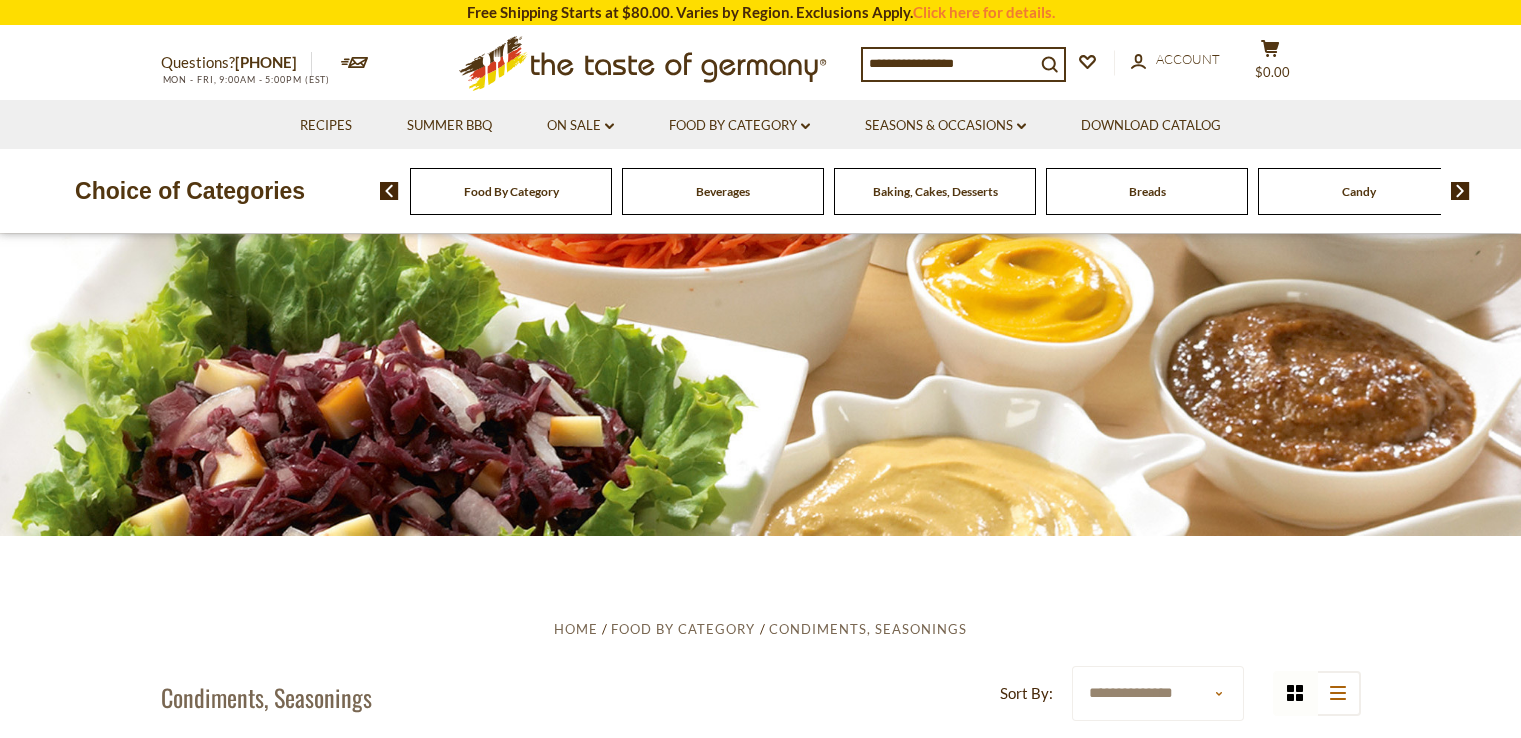 scroll, scrollTop: 0, scrollLeft: 0, axis: both 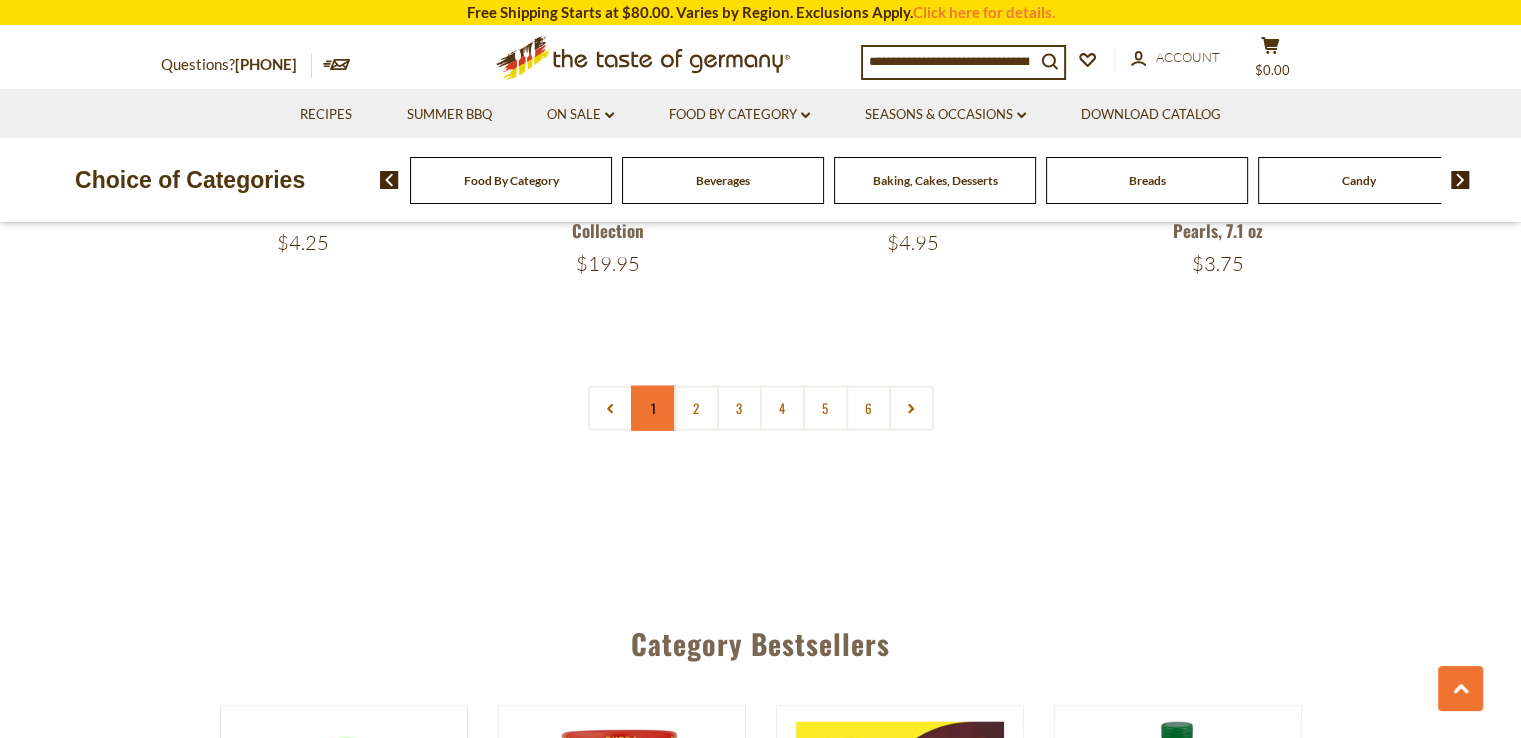 click on "1" at bounding box center [653, 408] 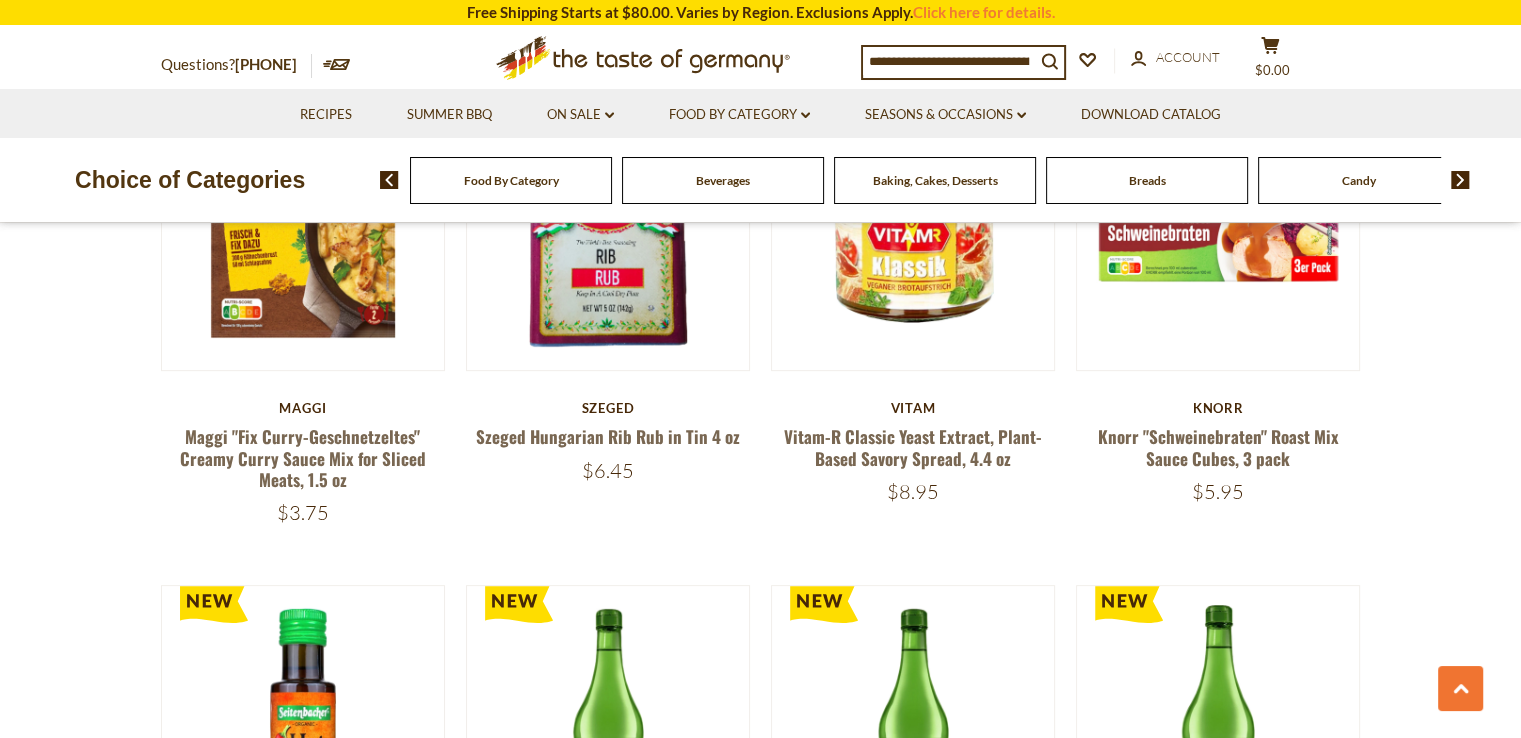 scroll, scrollTop: 744, scrollLeft: 0, axis: vertical 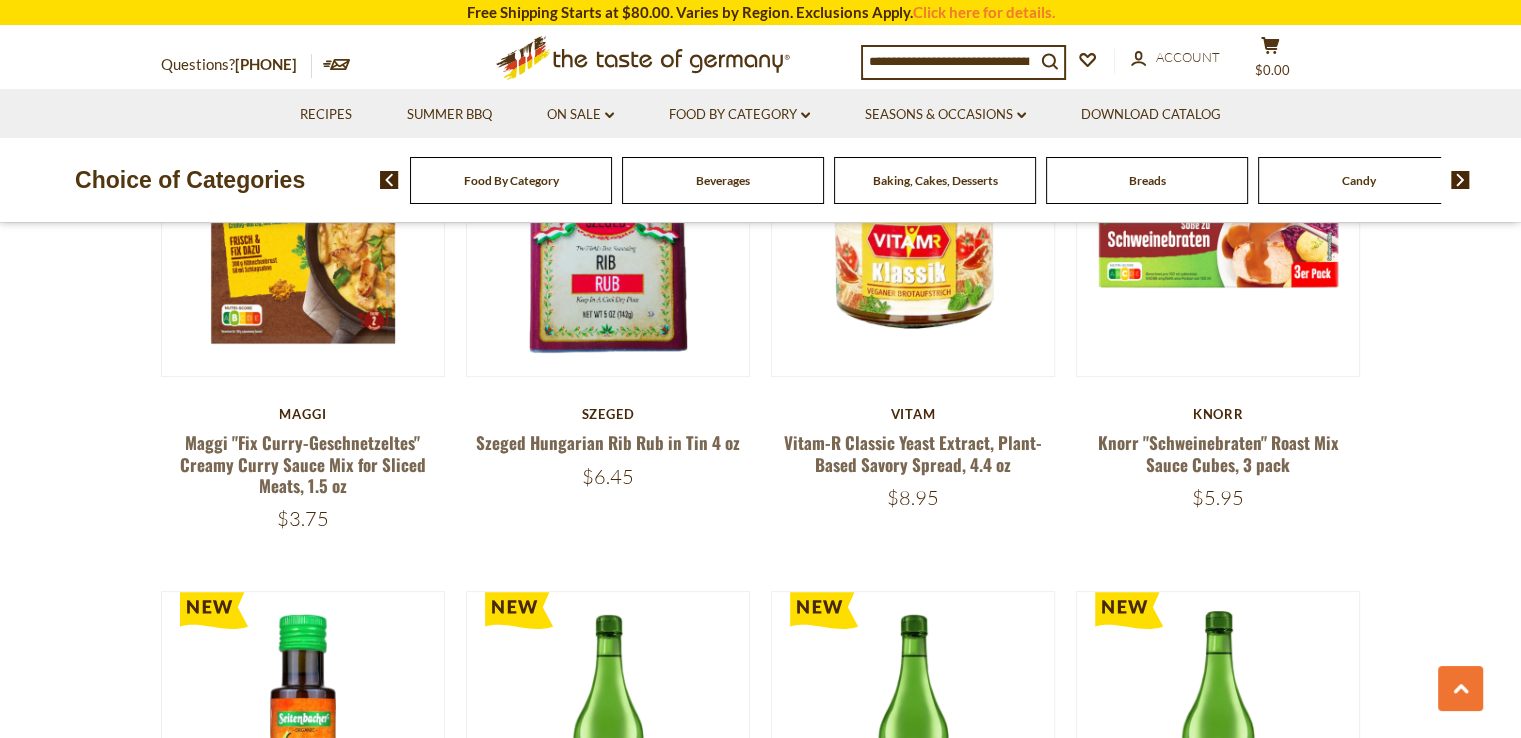 click on "**********" at bounding box center (760, 2282) 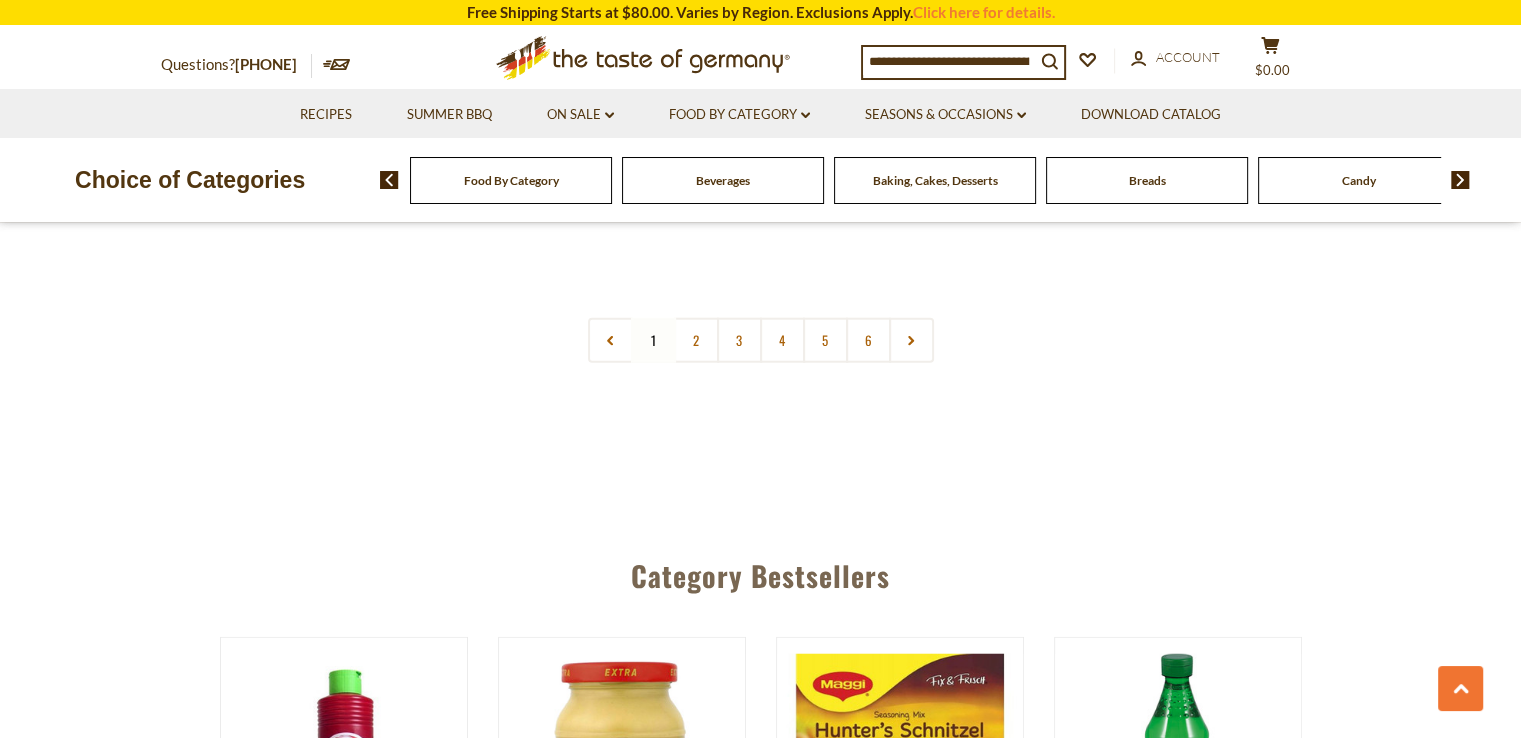 scroll, scrollTop: 4984, scrollLeft: 0, axis: vertical 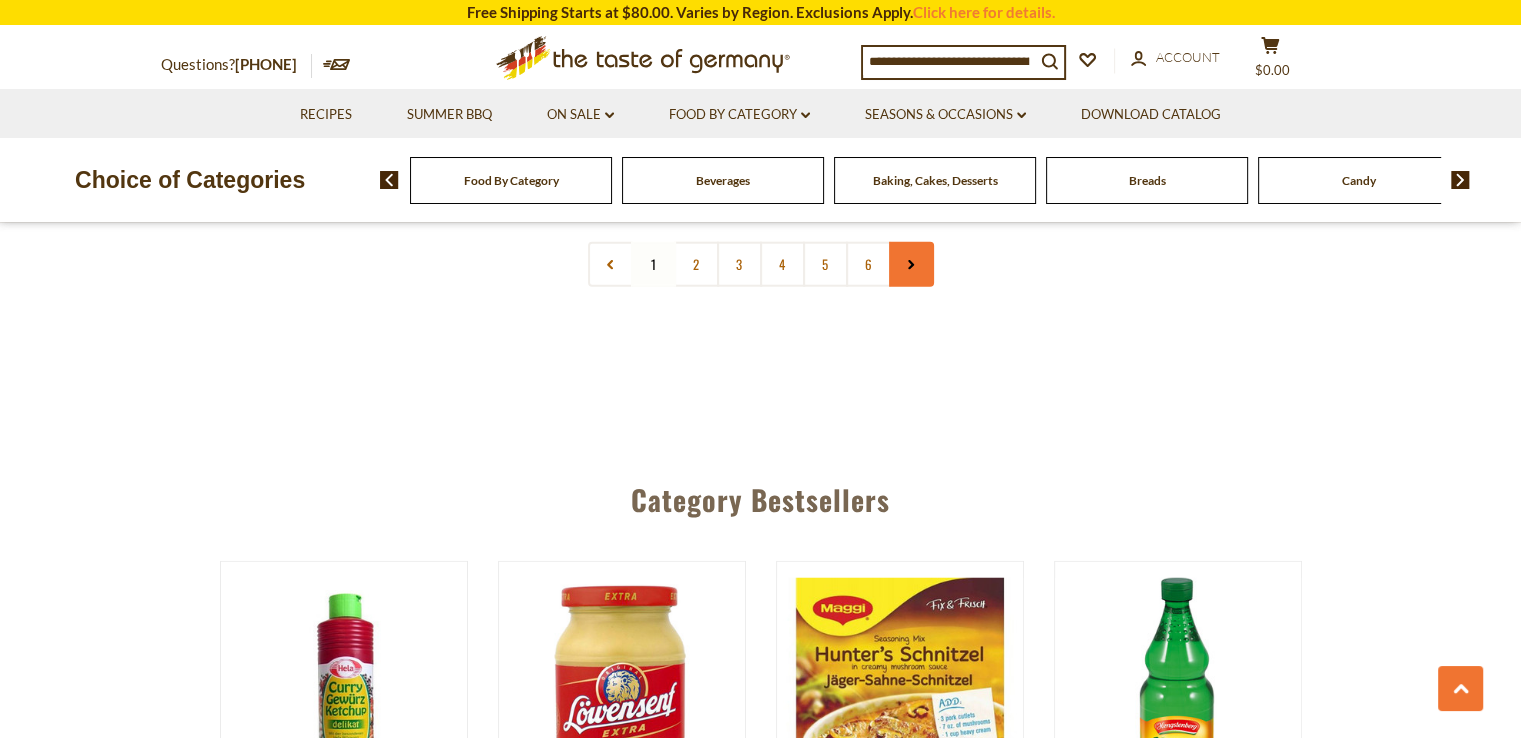 click at bounding box center [911, 264] 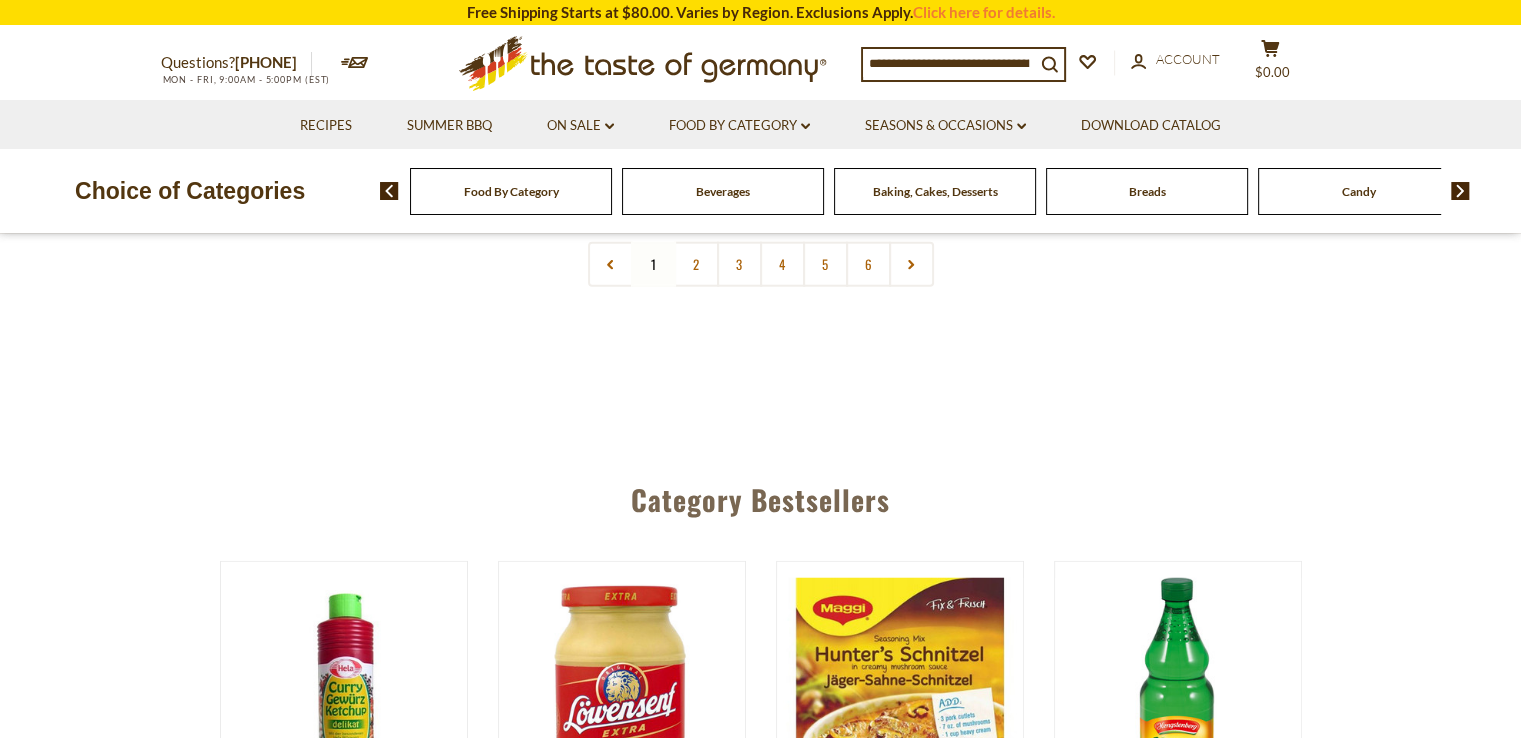 scroll, scrollTop: 0, scrollLeft: 0, axis: both 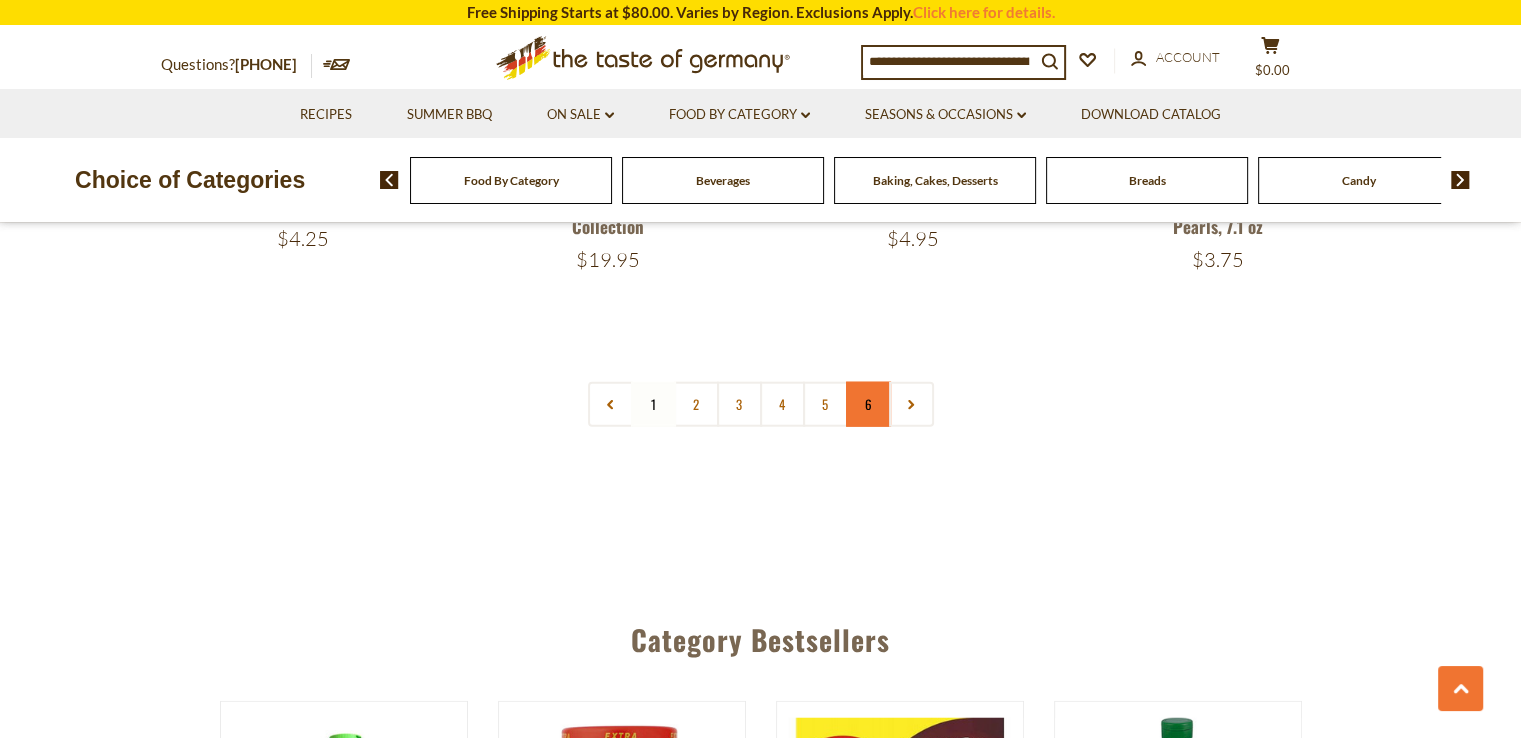 click on "6" at bounding box center (868, 404) 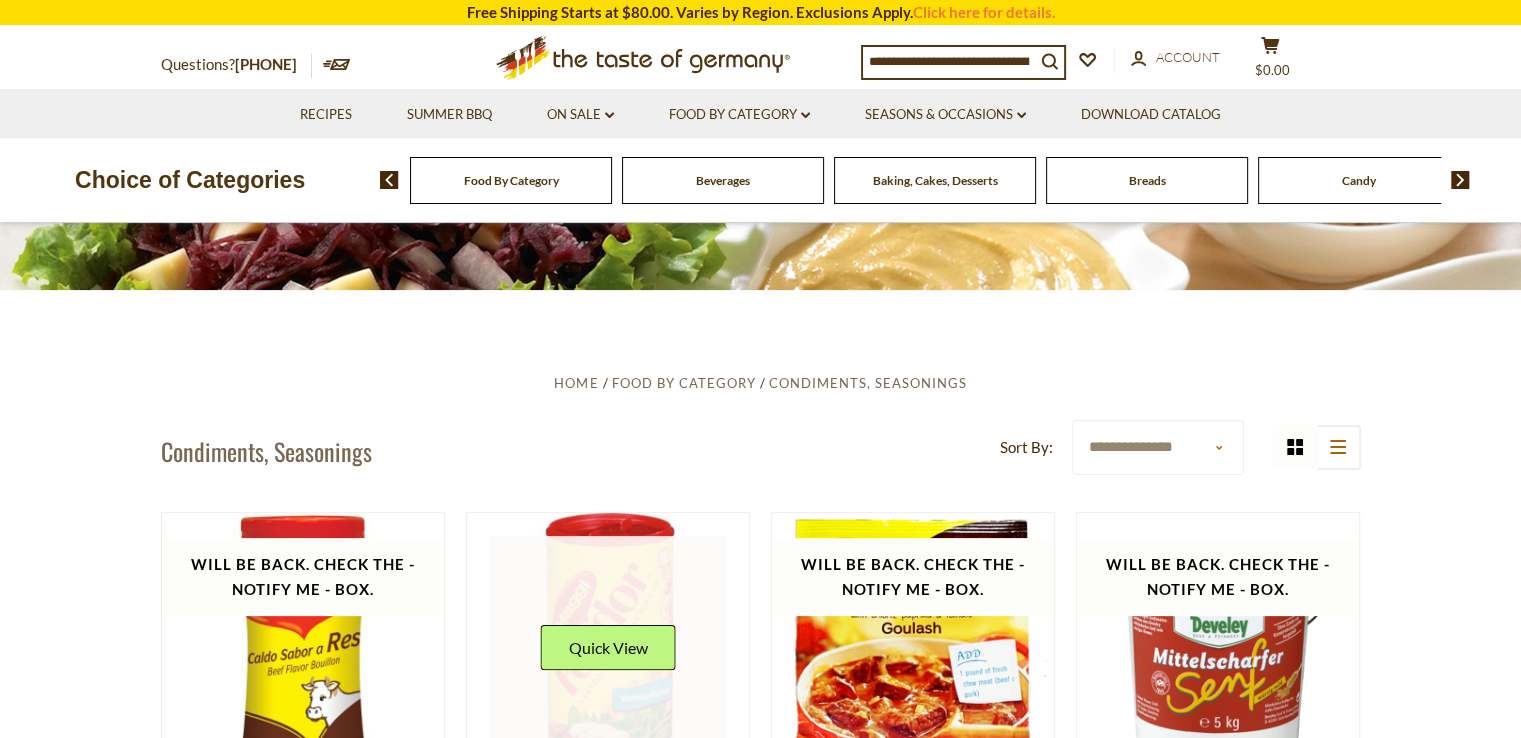 scroll, scrollTop: 264, scrollLeft: 0, axis: vertical 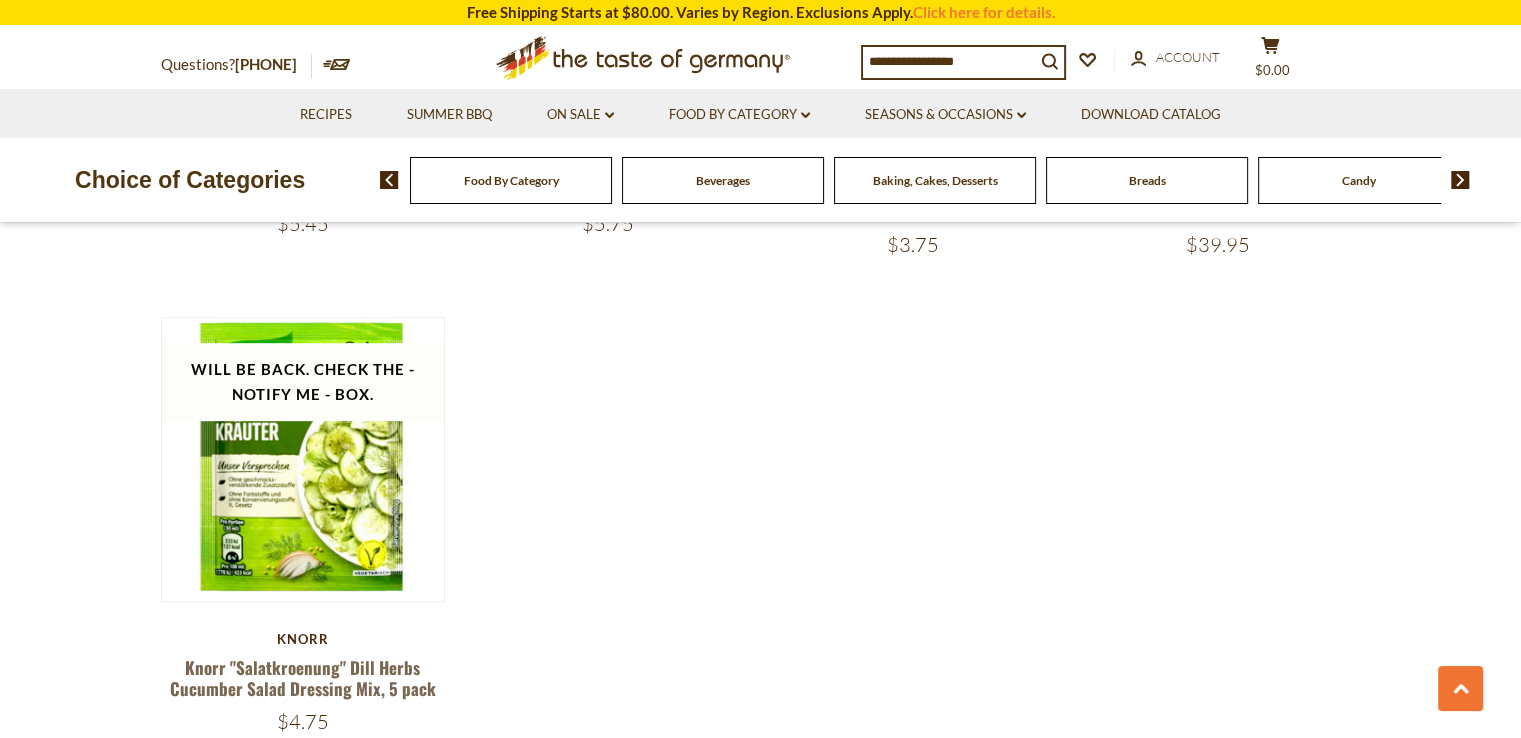 click on "star
arrow-up
arrow-left
arrow-right
close
arrow-down
search
check-mark
plus
minus
avatar
calendar
delete
edit
phone
spinner8
Free Shipping Starts at $80.00. Varies by Region. Exclusions Apply.  Click here for details.
Questions?  800-881-6419
MON - FRI, 9:00AM - 5:00PM (EST)" at bounding box center (760, 860) 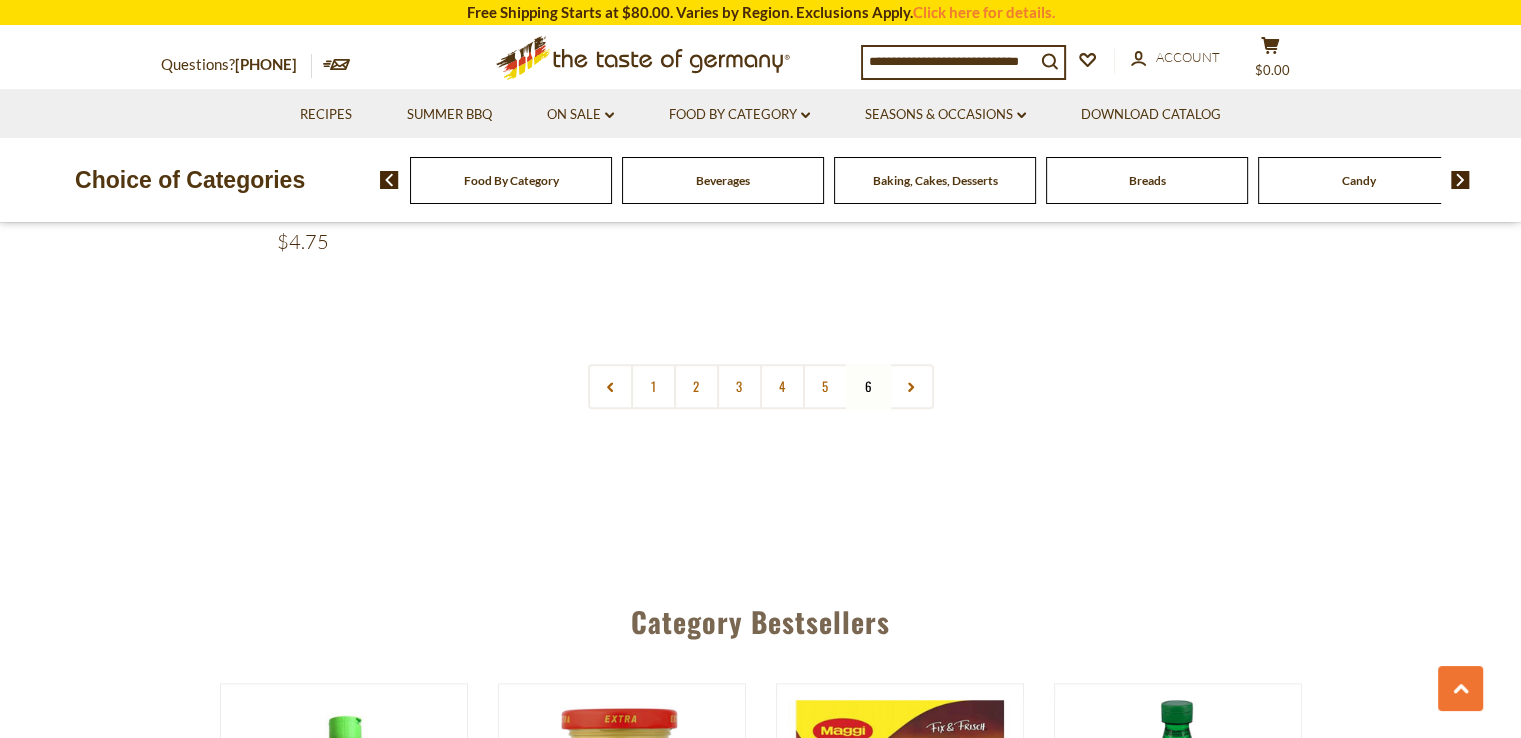 scroll, scrollTop: 1571, scrollLeft: 0, axis: vertical 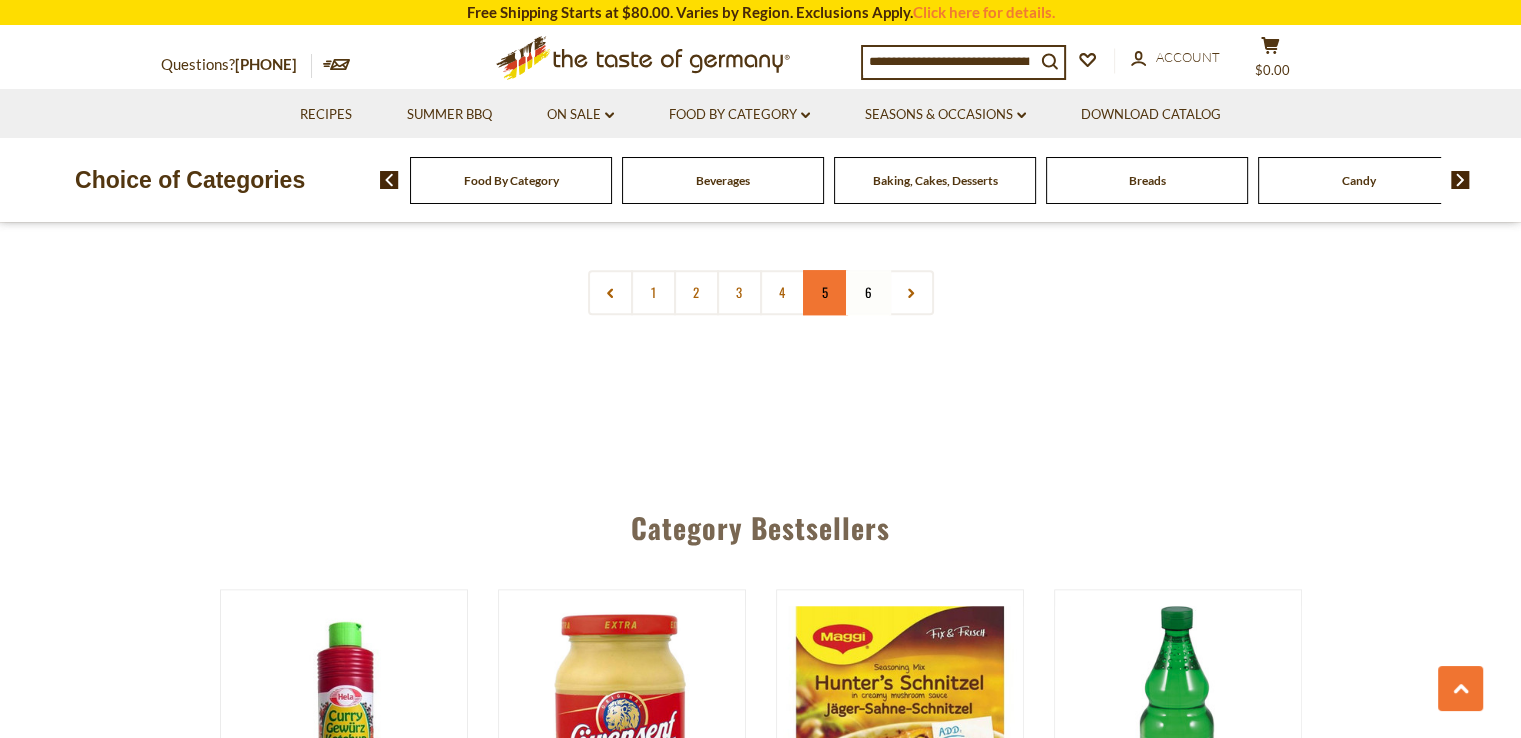 click on "5" at bounding box center (825, 292) 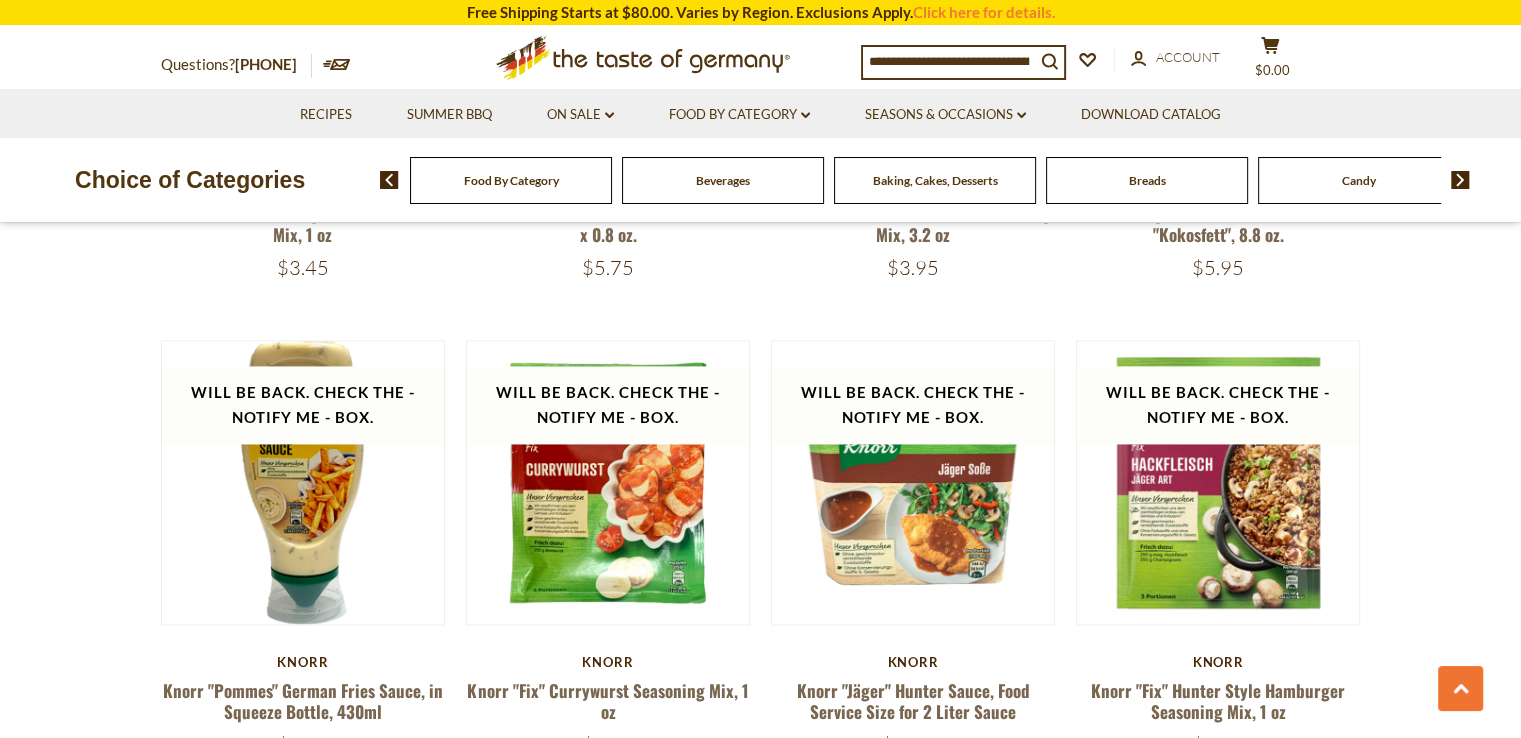 scroll, scrollTop: 2904, scrollLeft: 0, axis: vertical 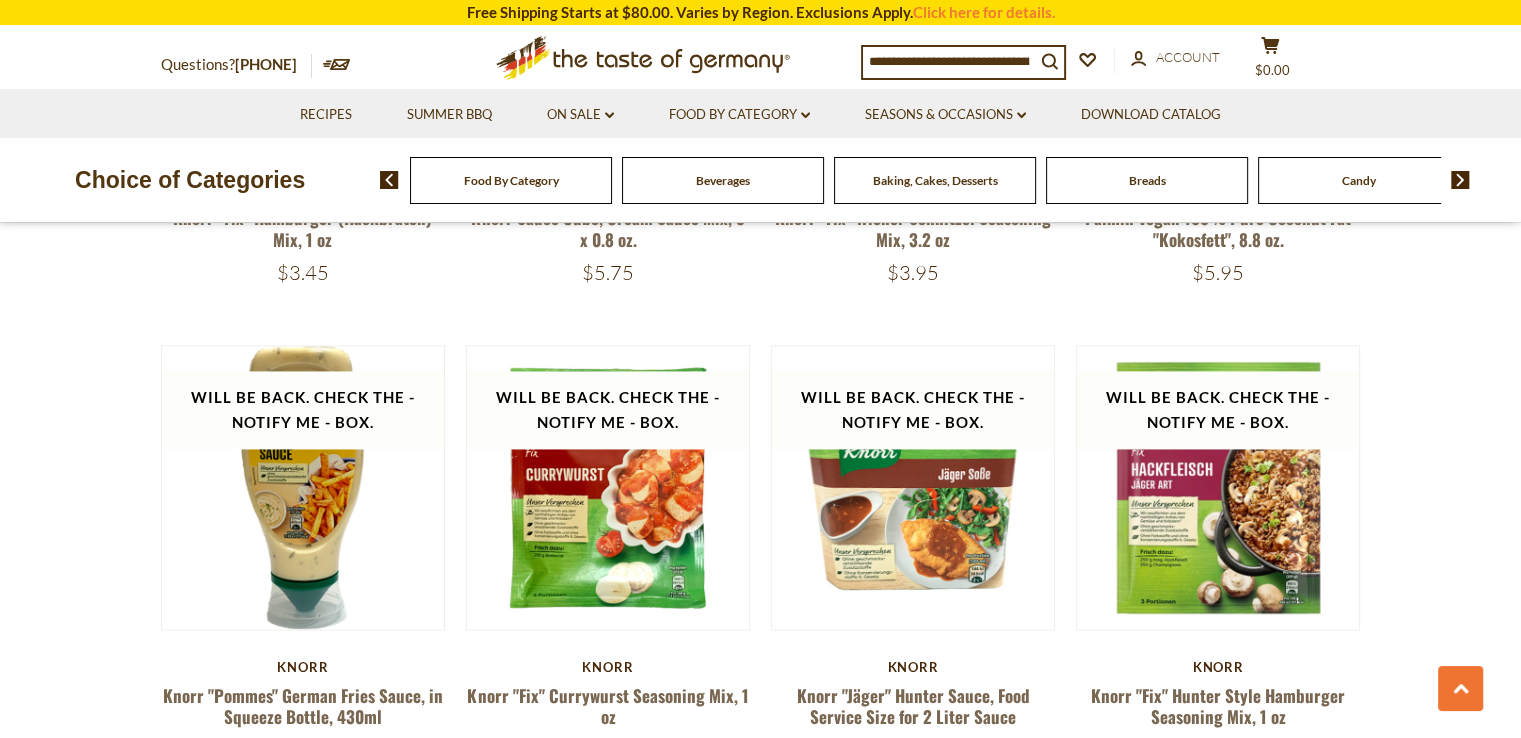 click at bounding box center [1460, 180] 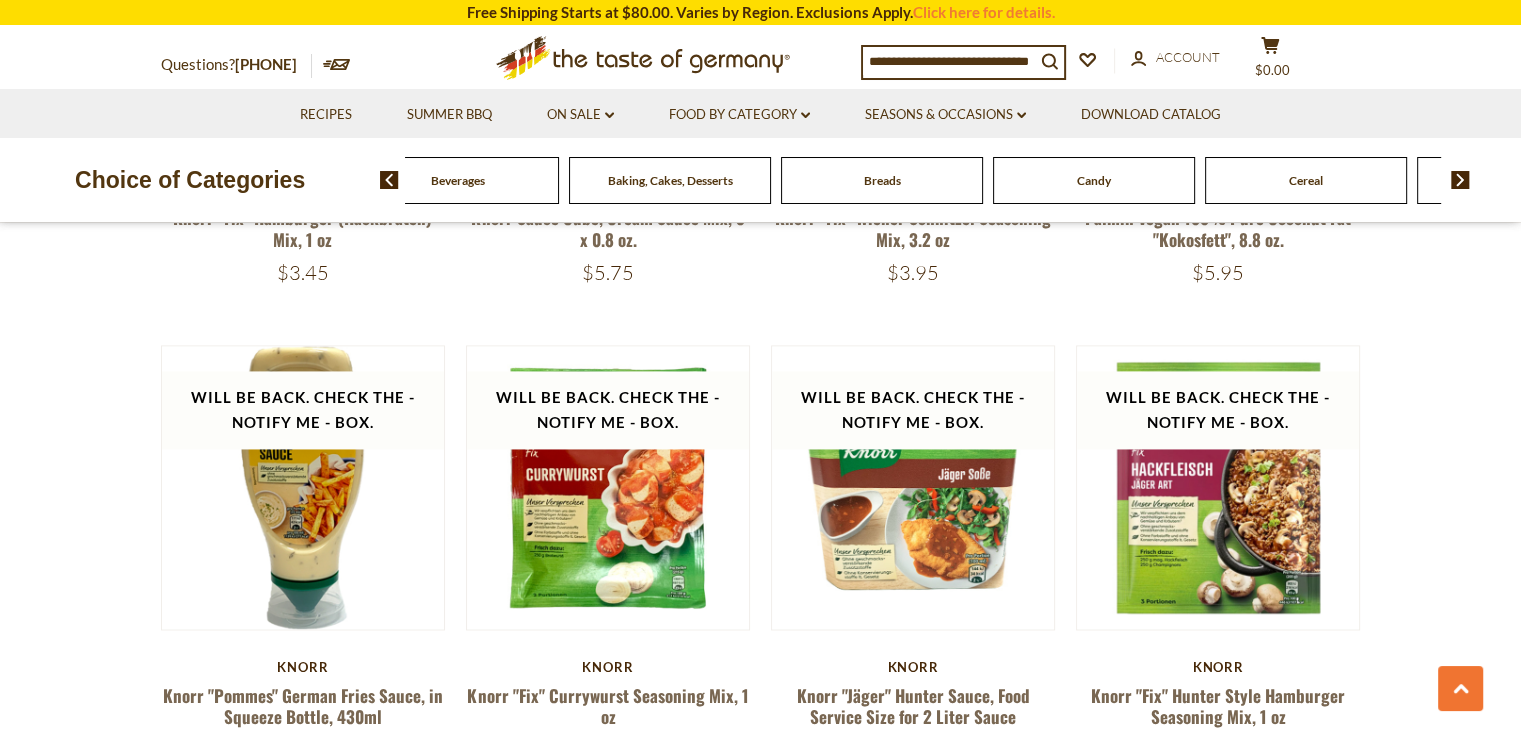 click at bounding box center [1460, 180] 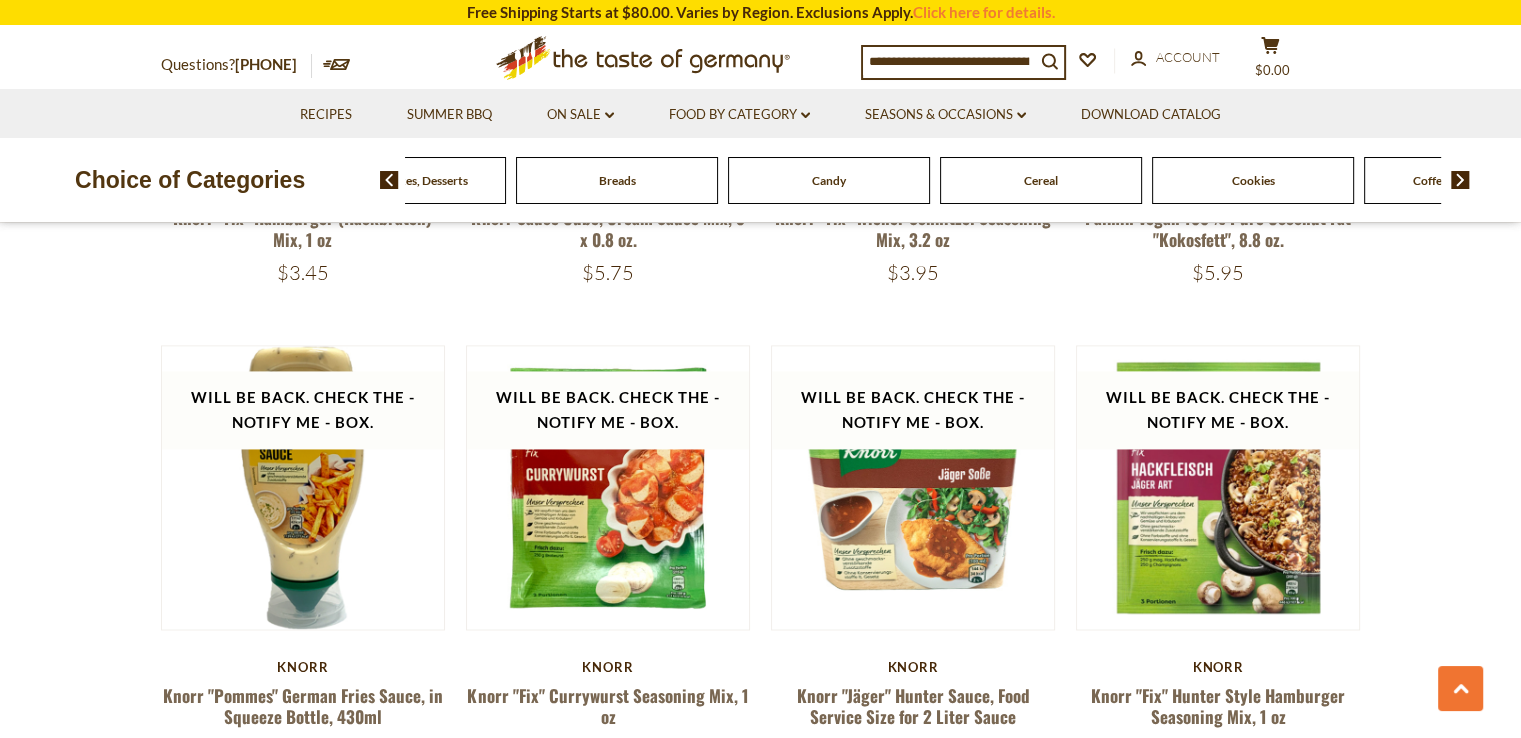 click at bounding box center (1460, 180) 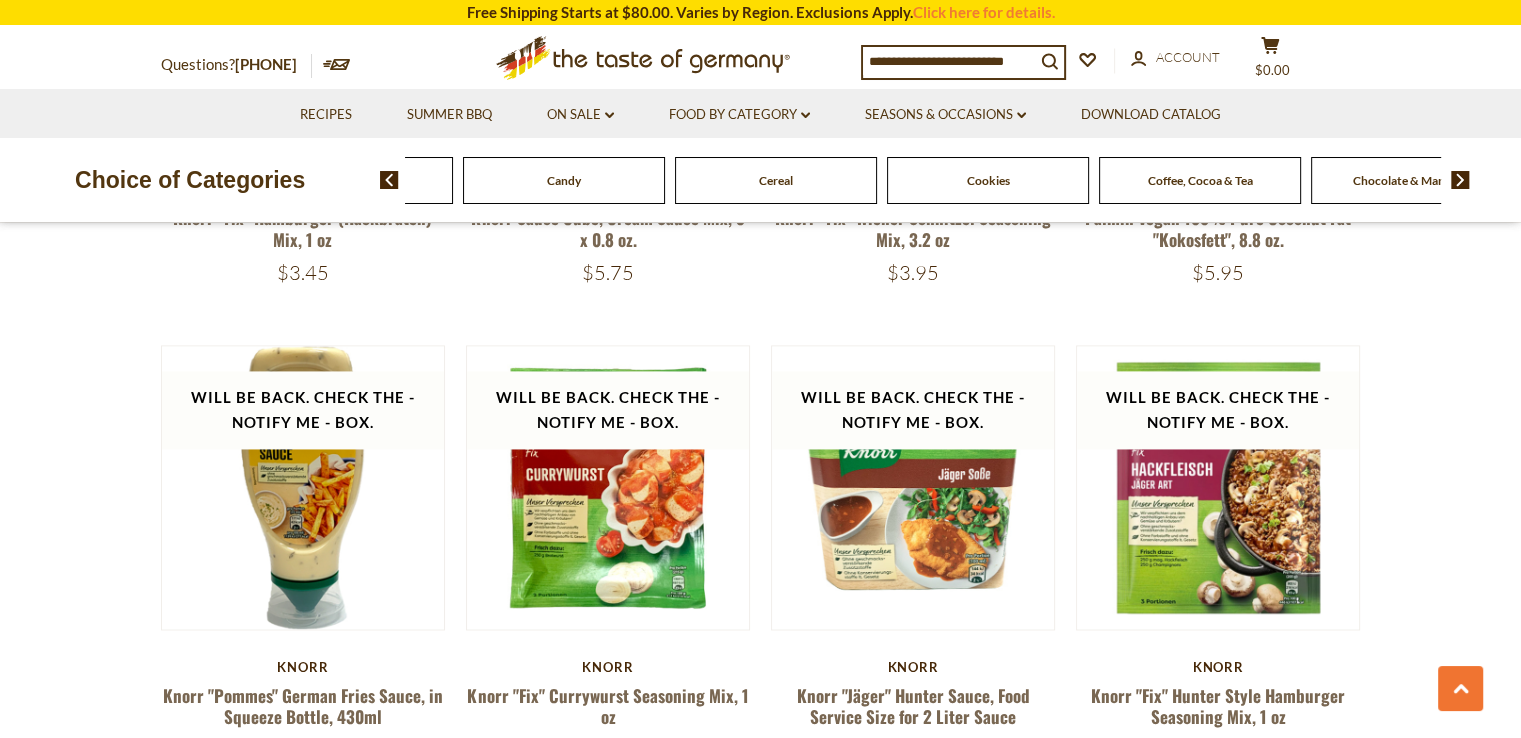 click at bounding box center (1460, 180) 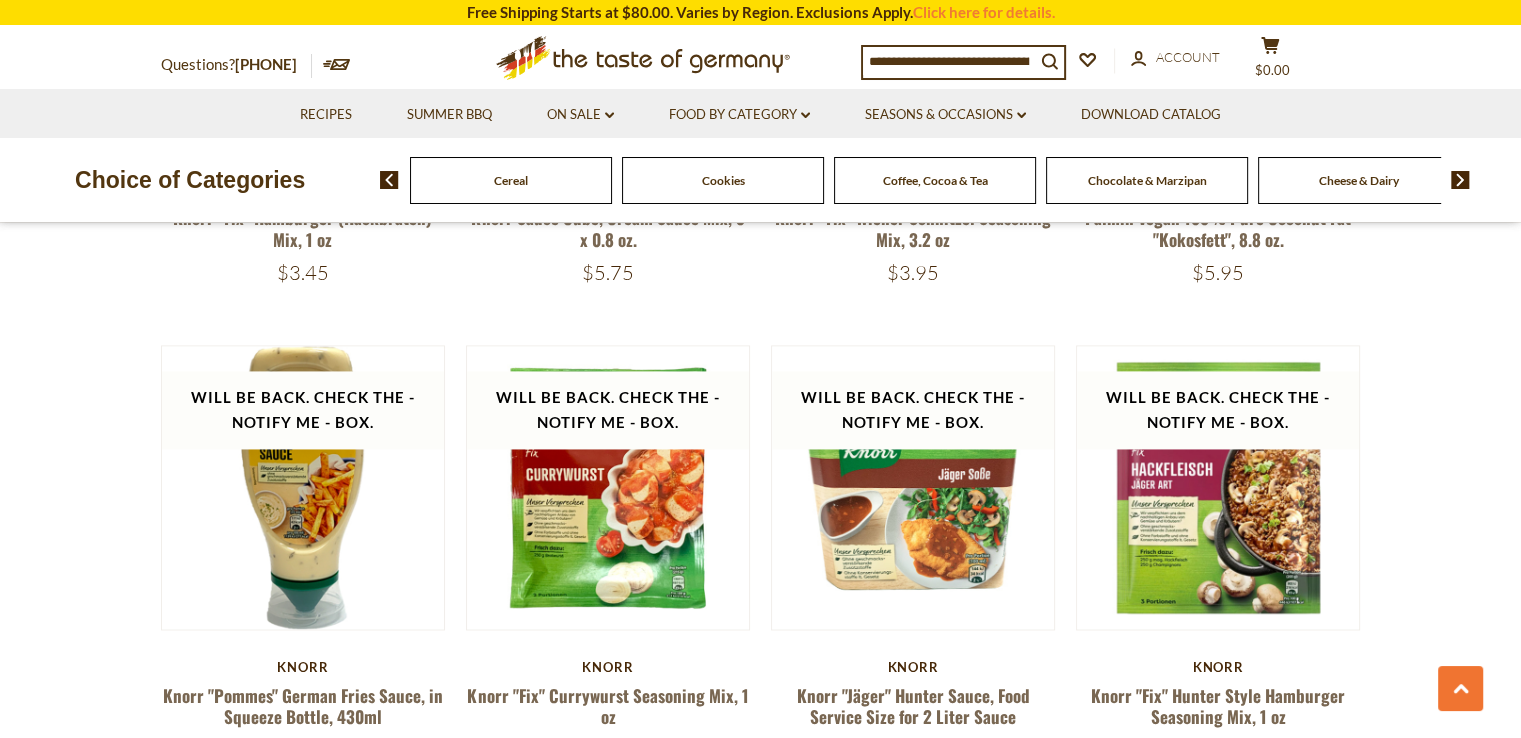 click at bounding box center [1453, 180] 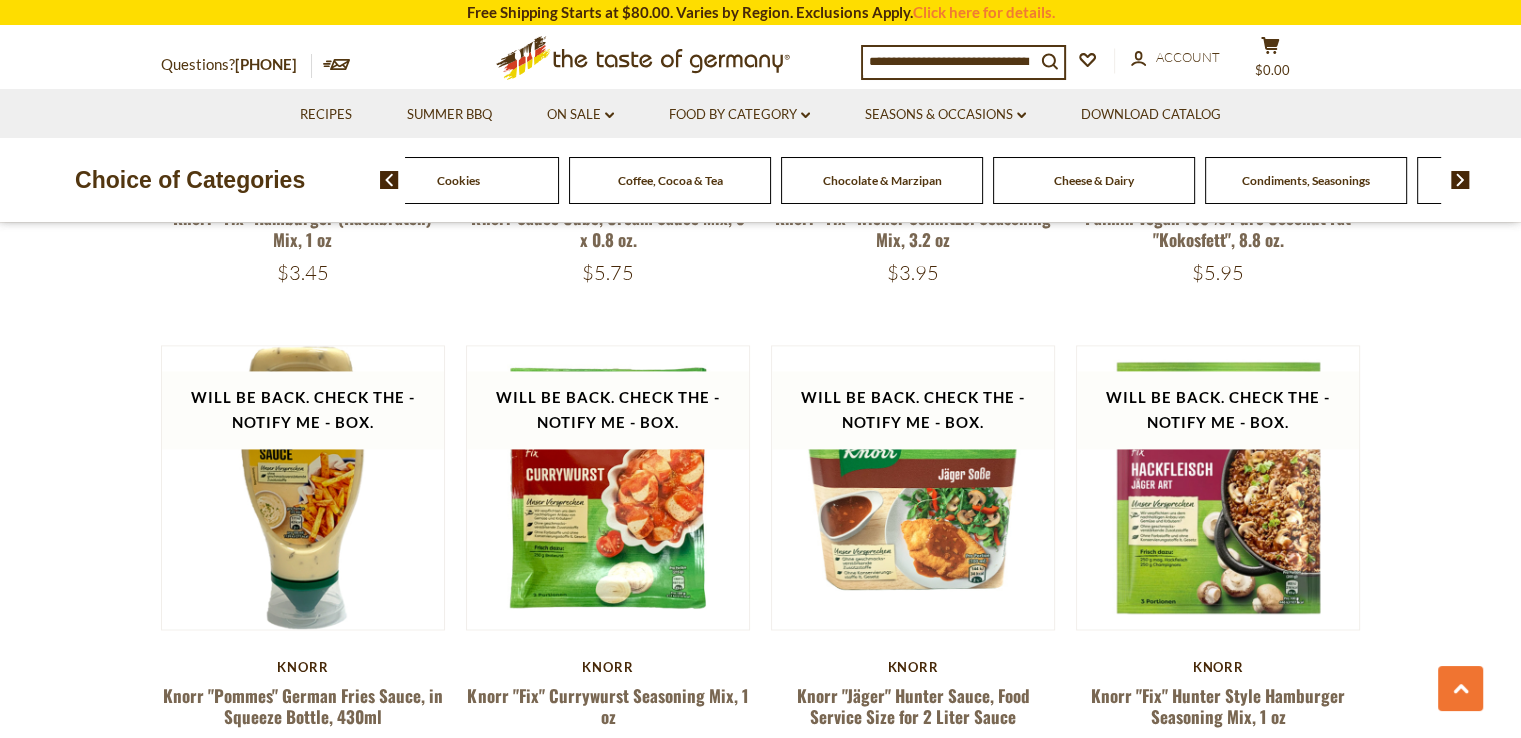 click on "Condiments, Seasonings" at bounding box center [-814, 180] 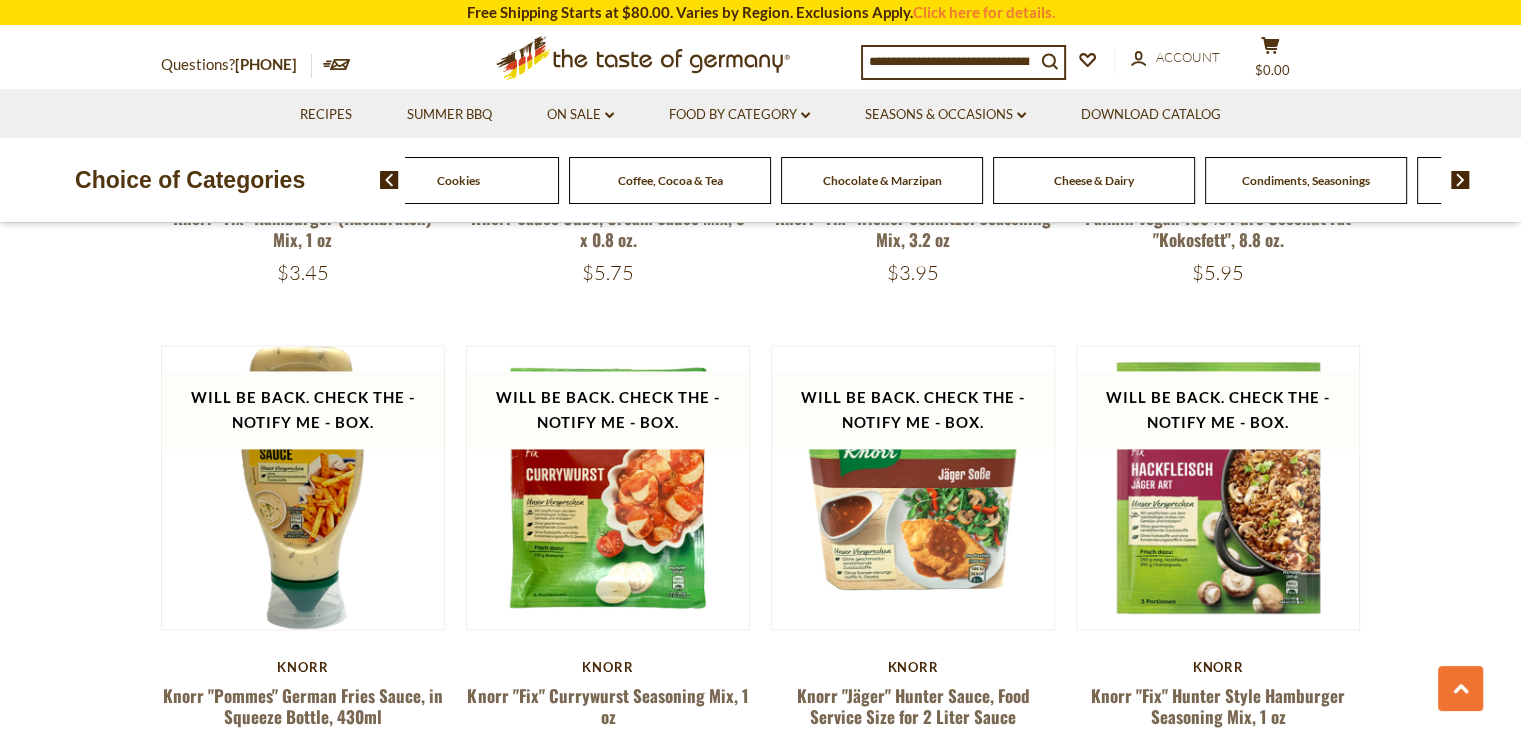 click on "Condiments, Seasonings" at bounding box center [1306, 180] 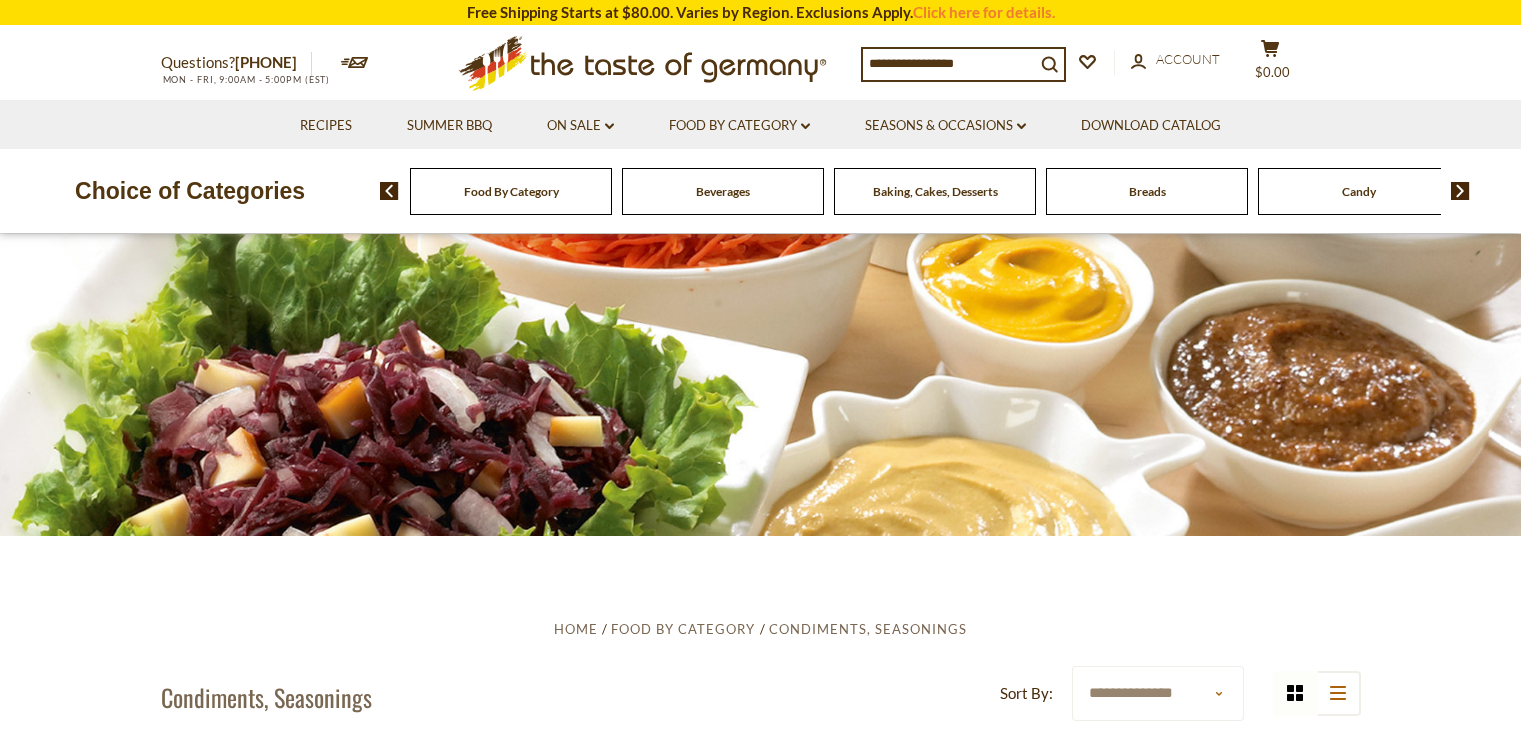 scroll, scrollTop: 0, scrollLeft: 0, axis: both 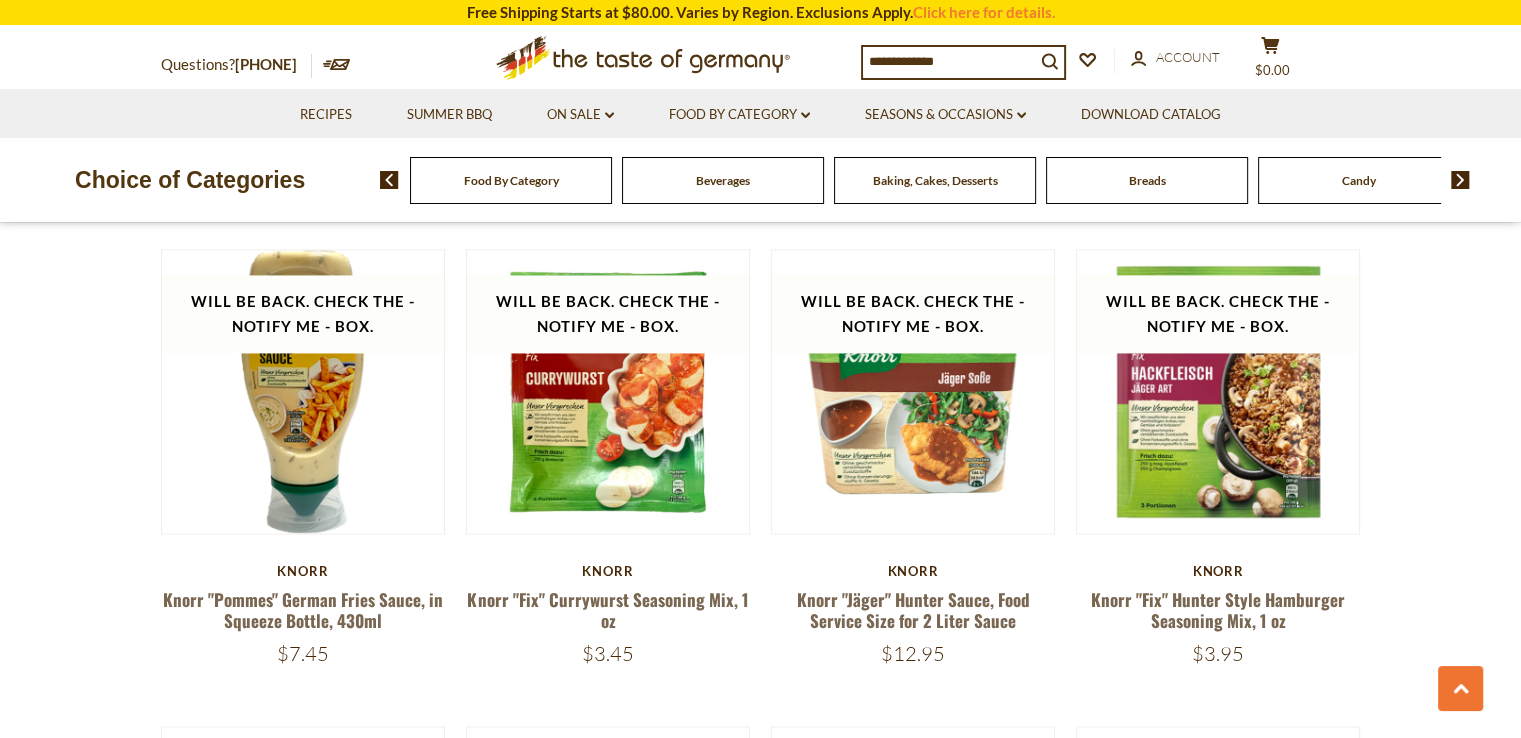 click on "Baking, Cakes, Desserts" at bounding box center [511, 180] 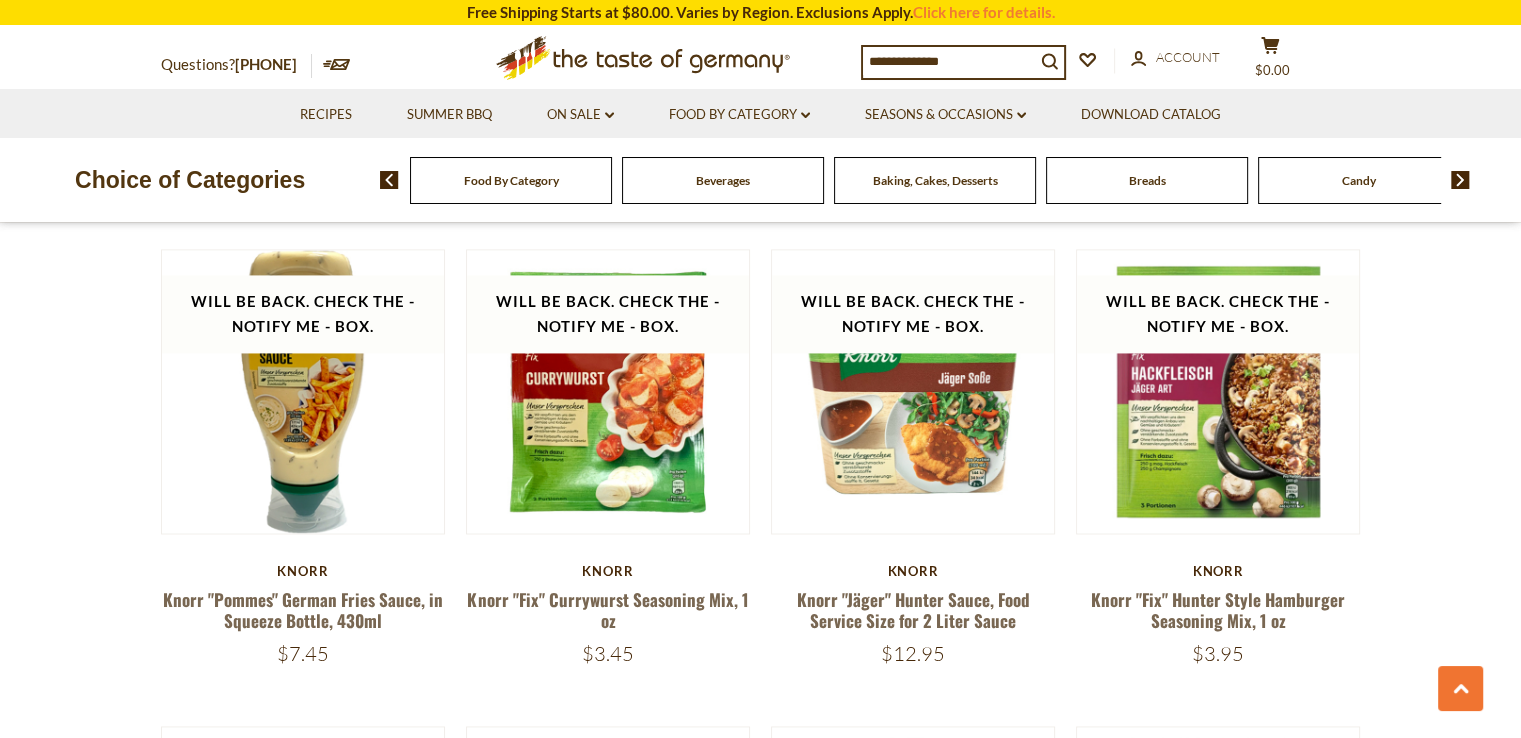 click on "Food By Category" at bounding box center (511, 180) 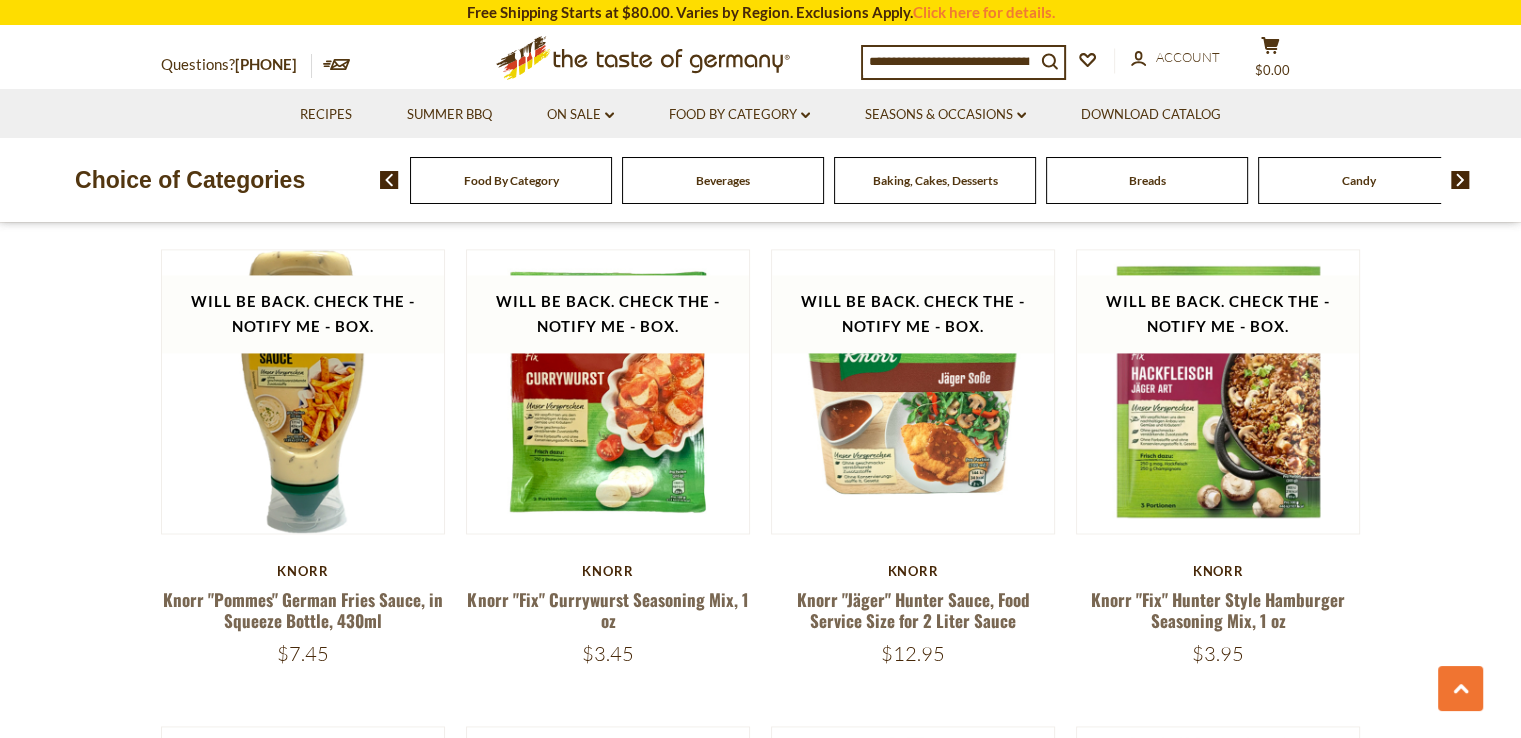 click on "Food By Category
Beverages
Baking, Cakes, Desserts
Breads
Candy
Cereal
Cookies
Coffee, Cocoa & Tea
Chocolate & Marzipan
Cheese & Dairy" at bounding box center (950, 180) 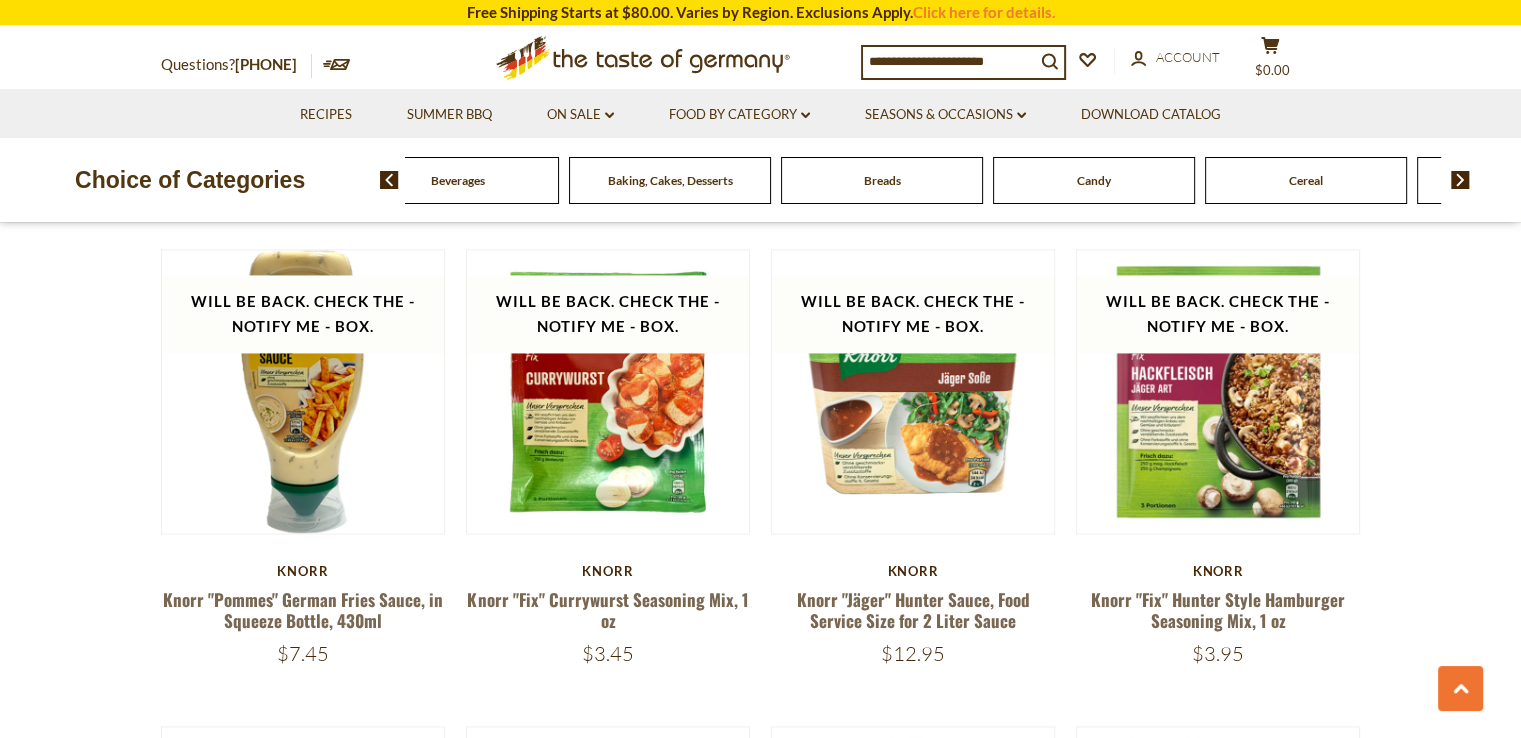 click at bounding box center (1460, 180) 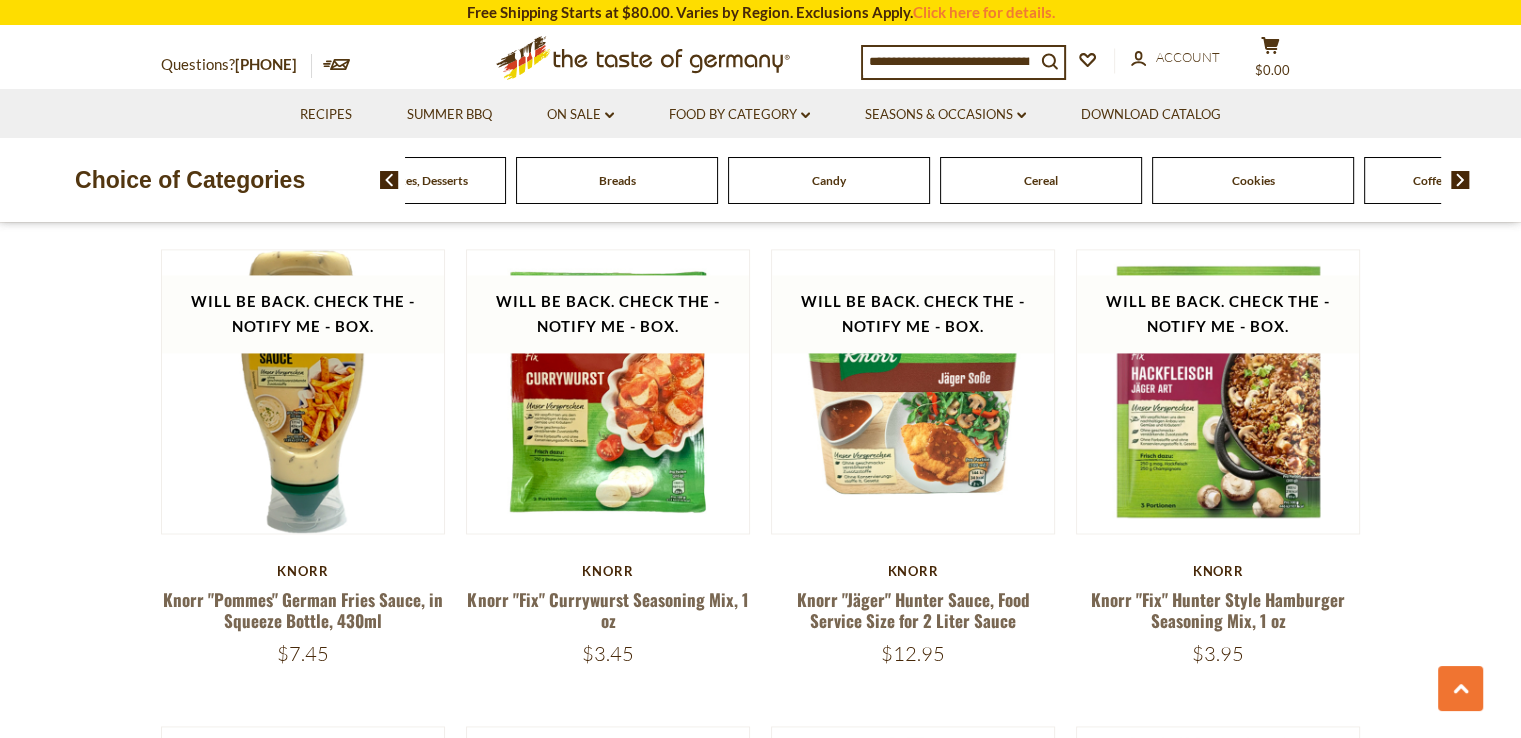 click at bounding box center (1460, 180) 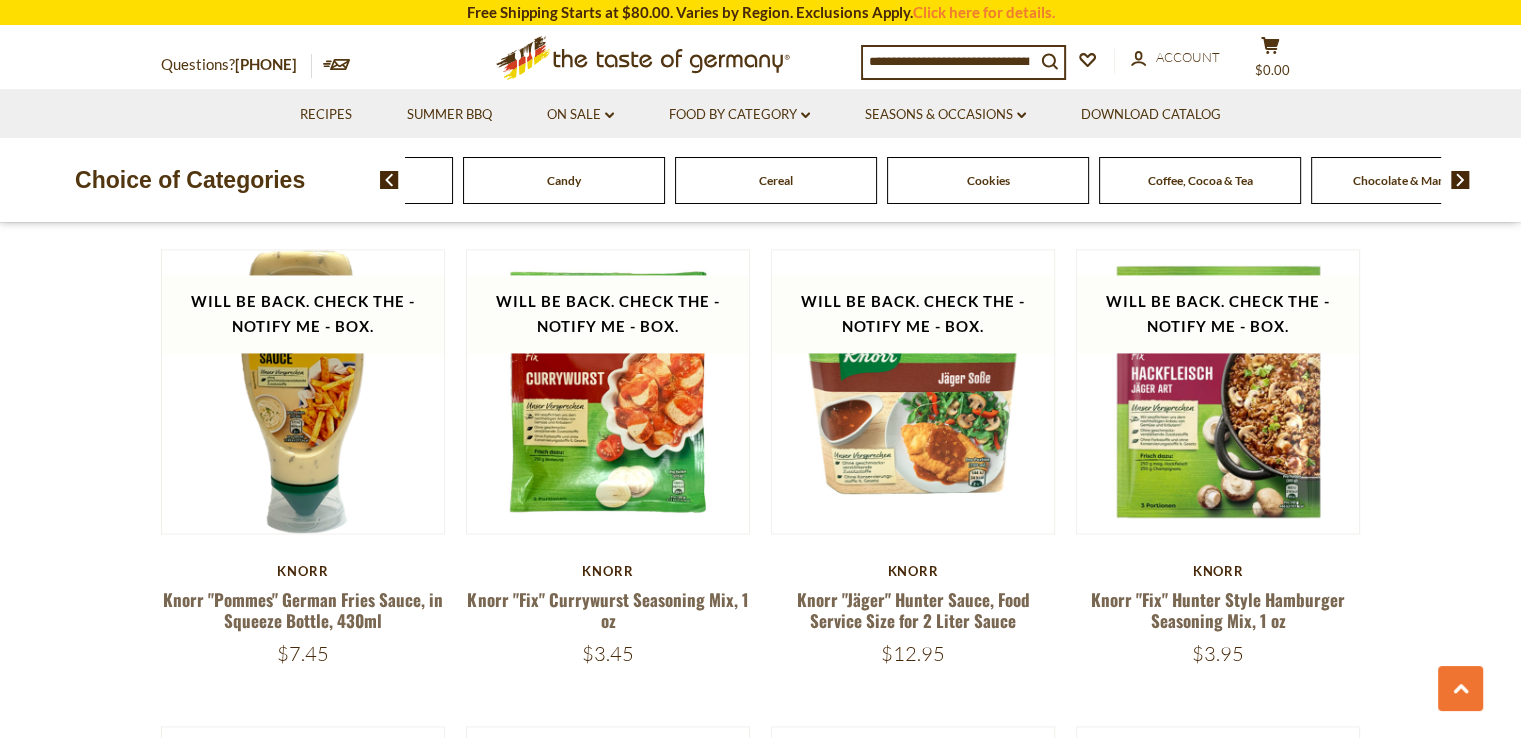 click at bounding box center [1460, 180] 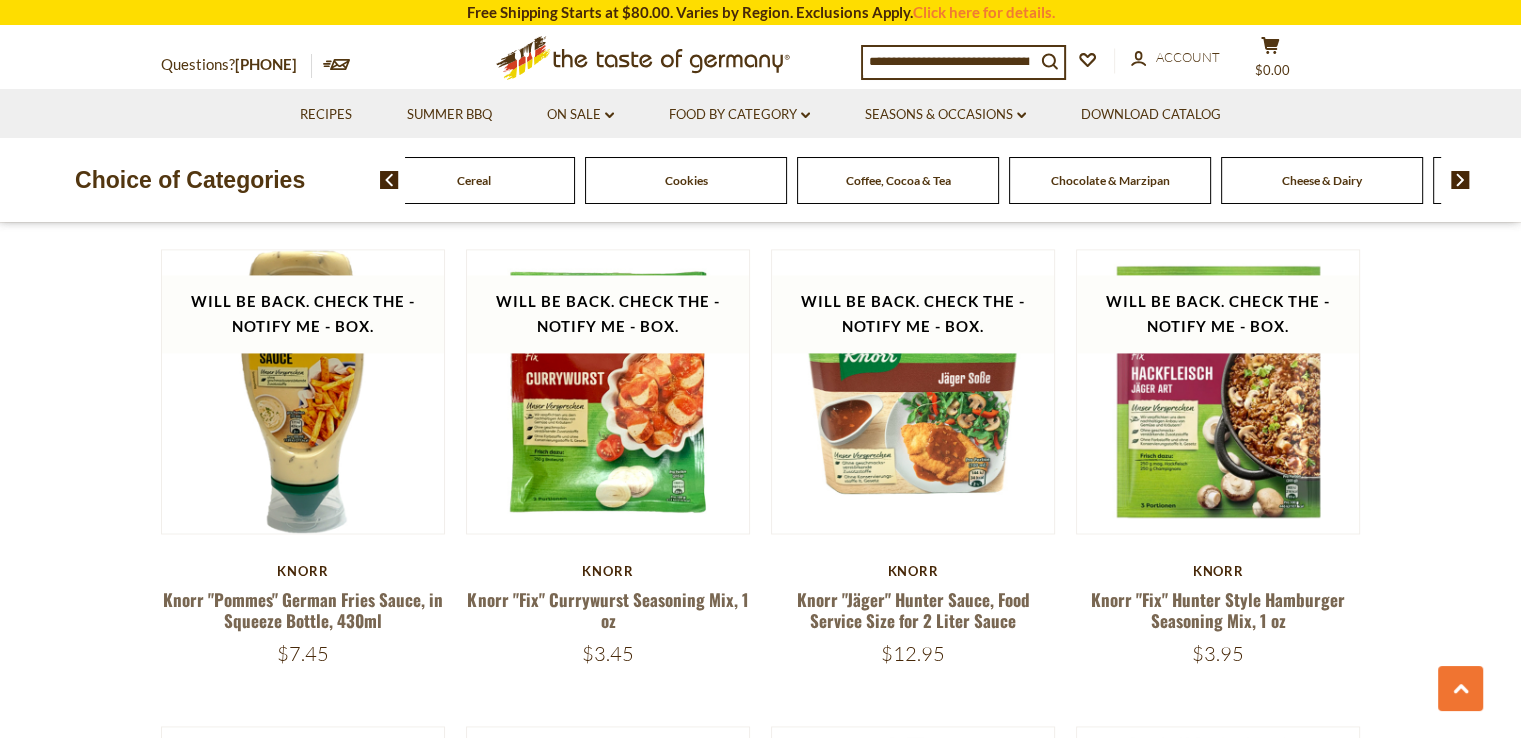 click on "Cheese & Dairy" at bounding box center [-586, 180] 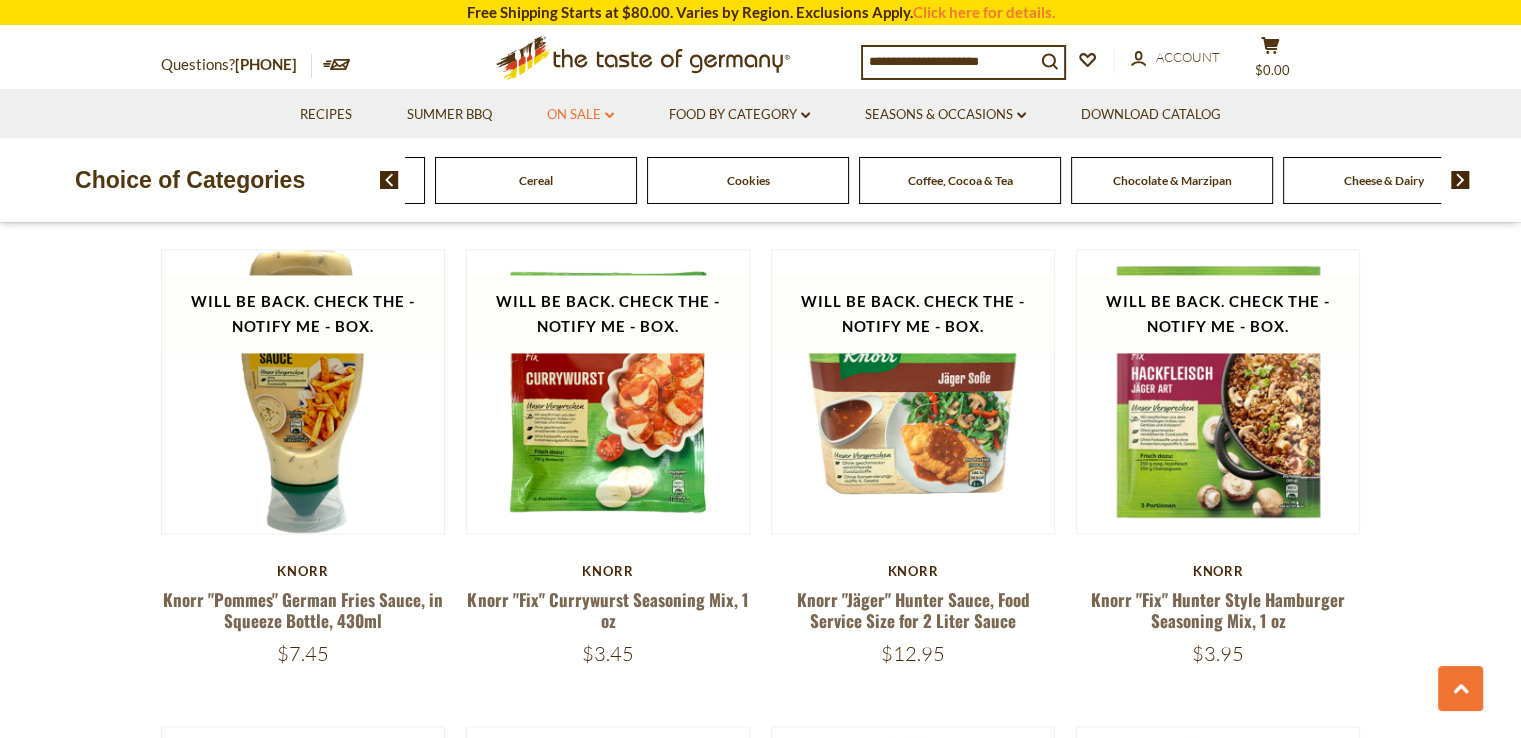 click on "On Sale
dropdown_arrow" at bounding box center (580, 115) 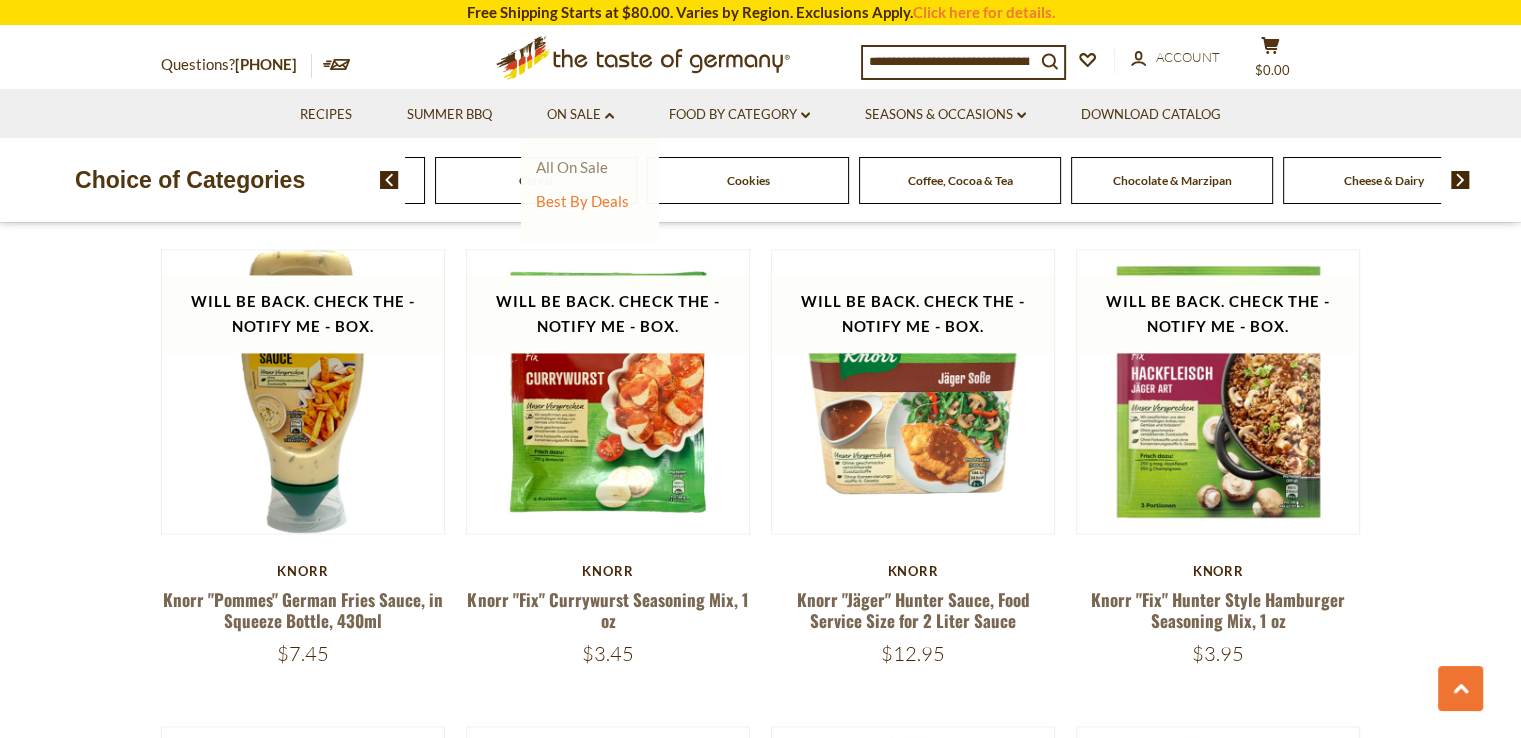 click on "All On Sale" at bounding box center (572, 167) 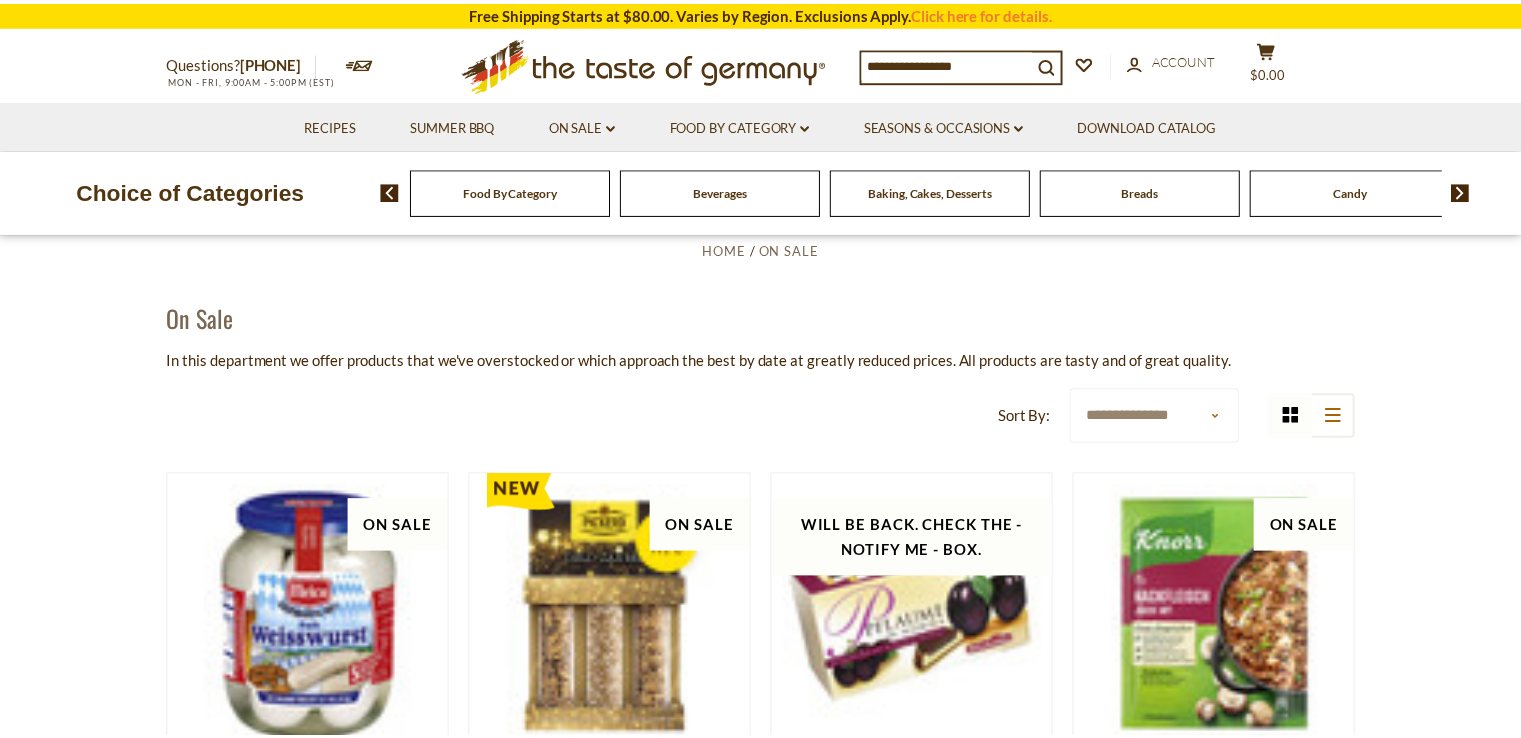 scroll, scrollTop: 0, scrollLeft: 0, axis: both 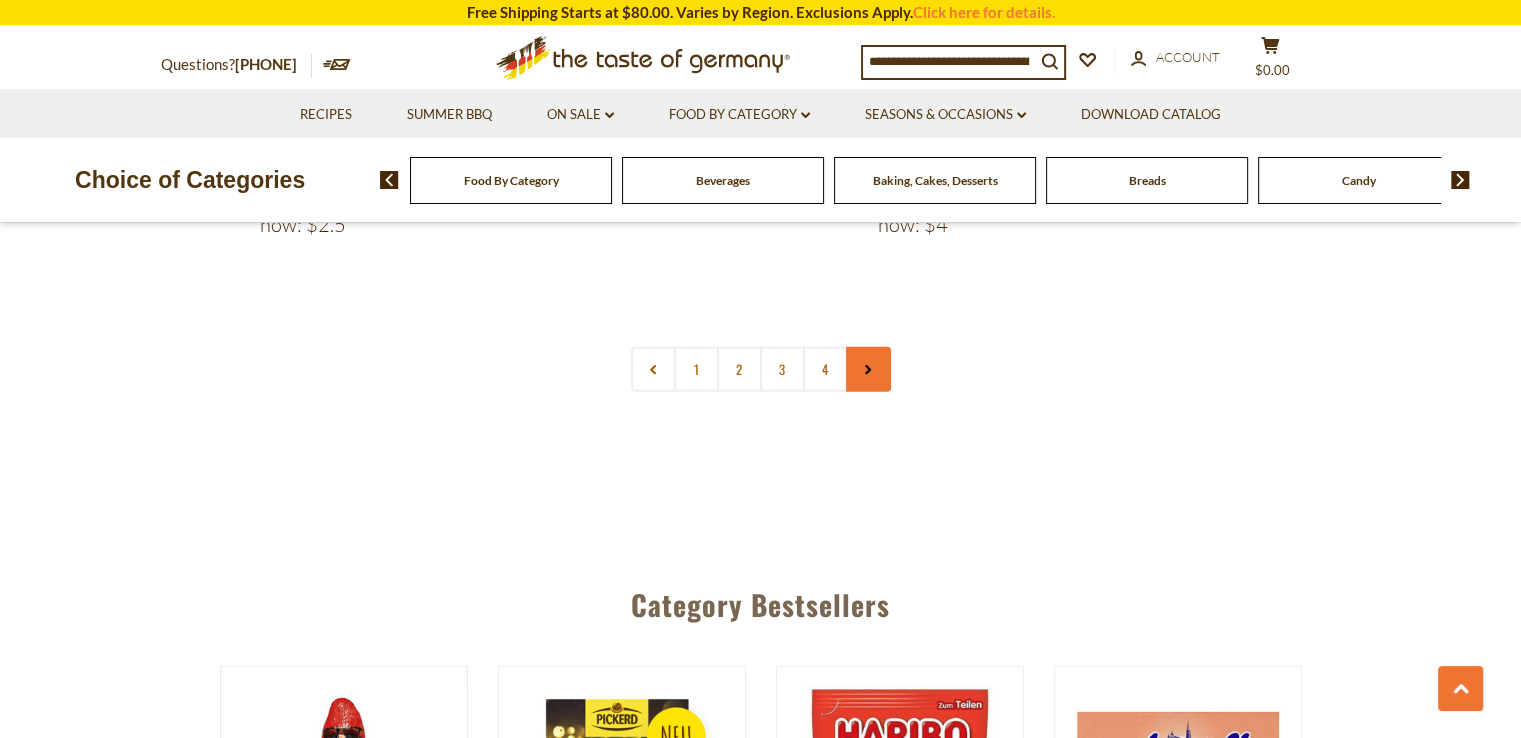 click at bounding box center [868, 369] 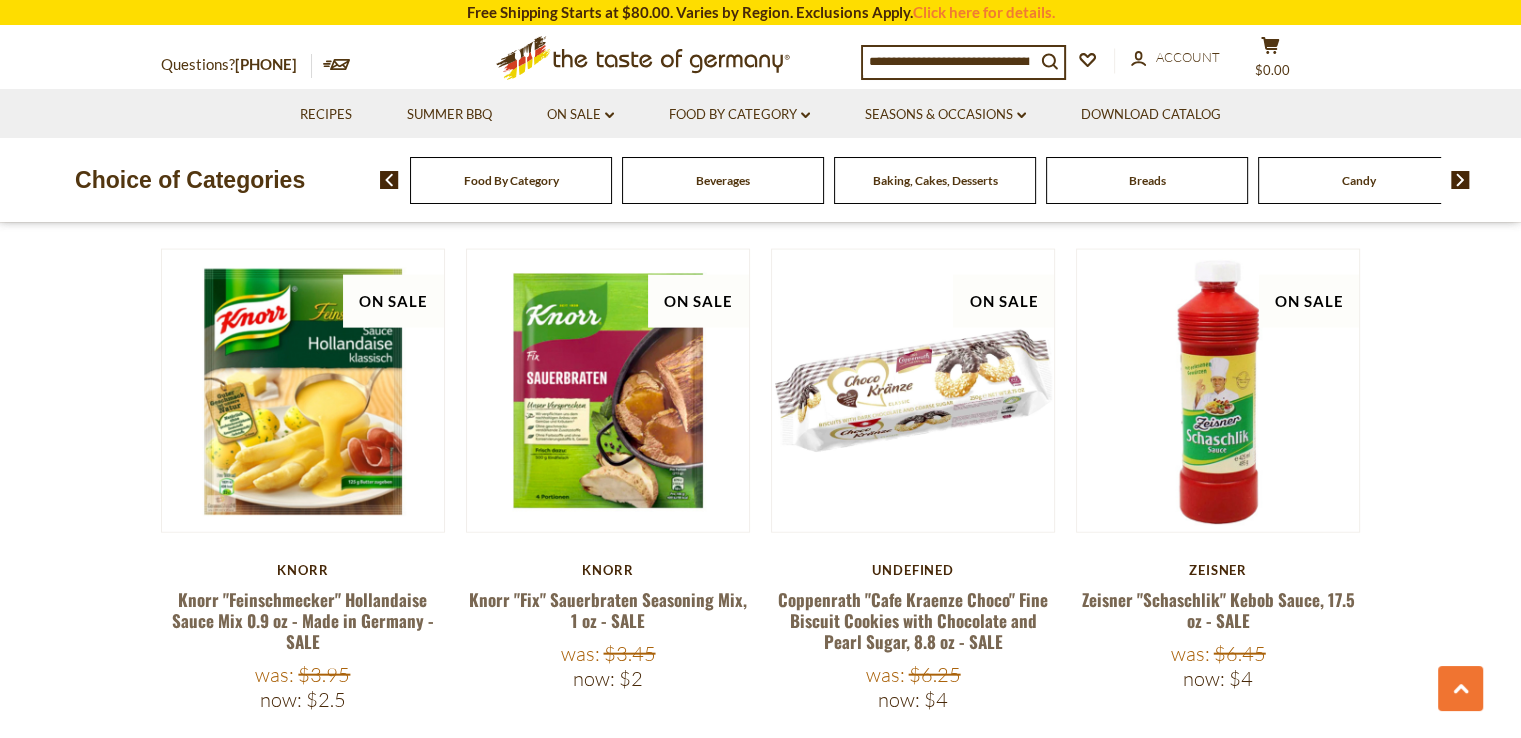 scroll, scrollTop: 4600, scrollLeft: 0, axis: vertical 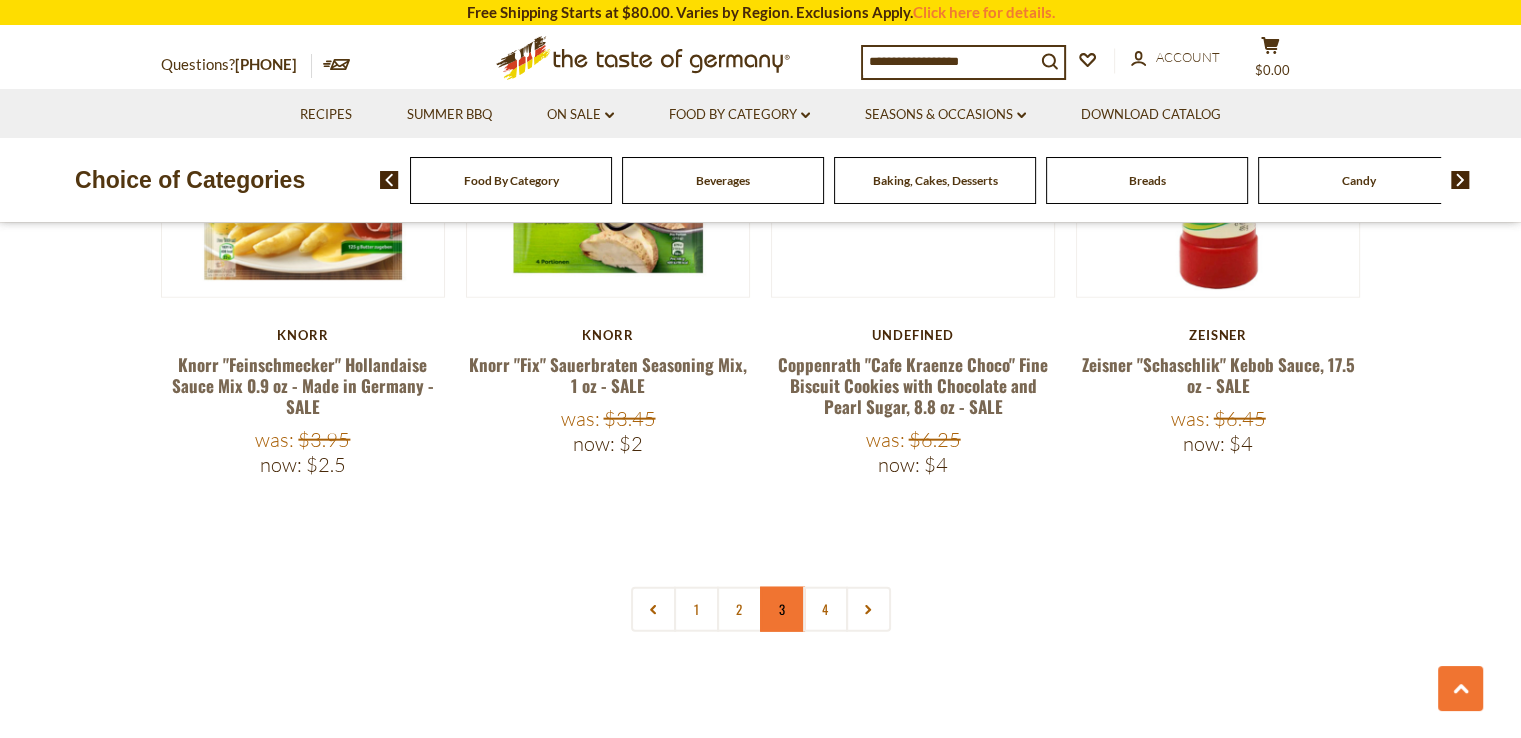 click on "3" at bounding box center [782, 609] 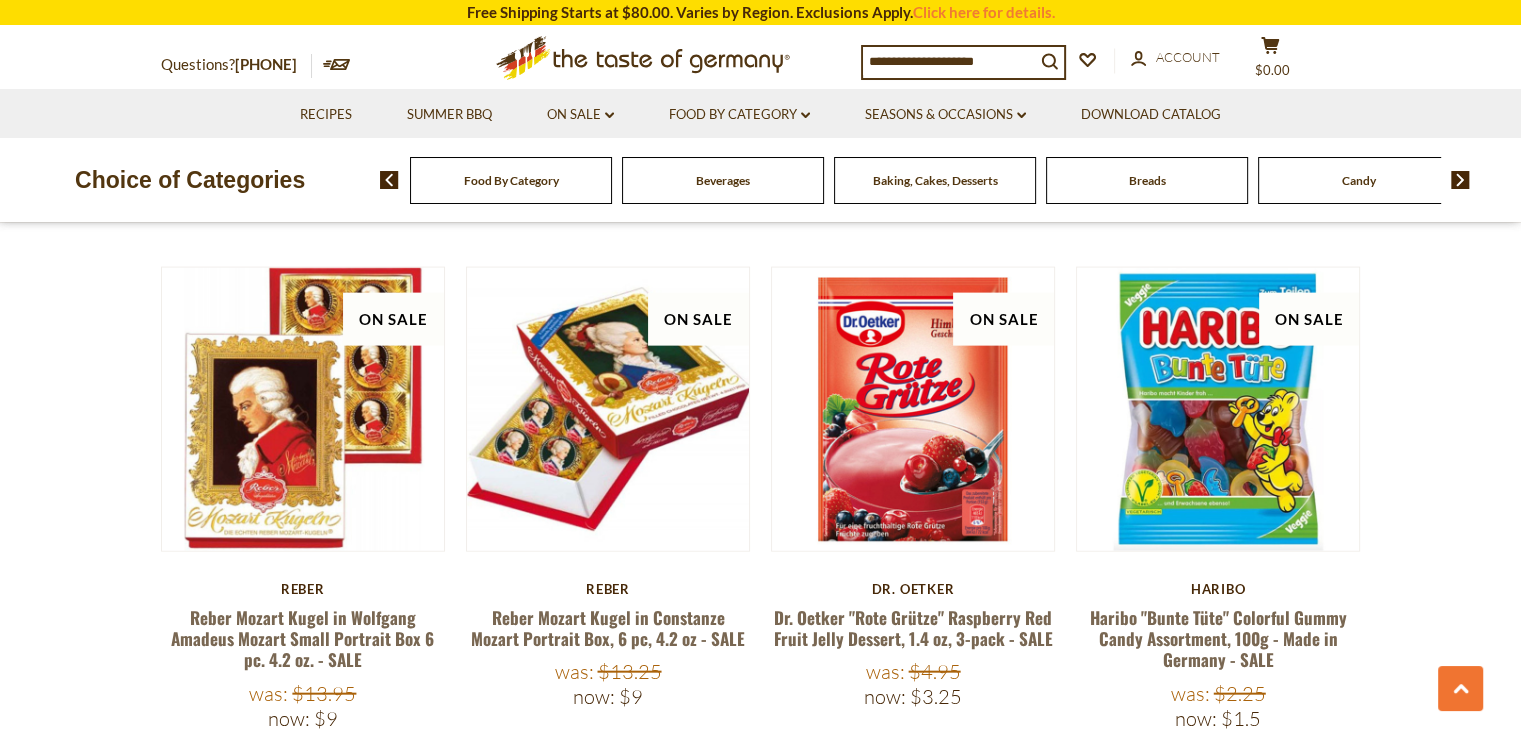scroll, scrollTop: 4564, scrollLeft: 0, axis: vertical 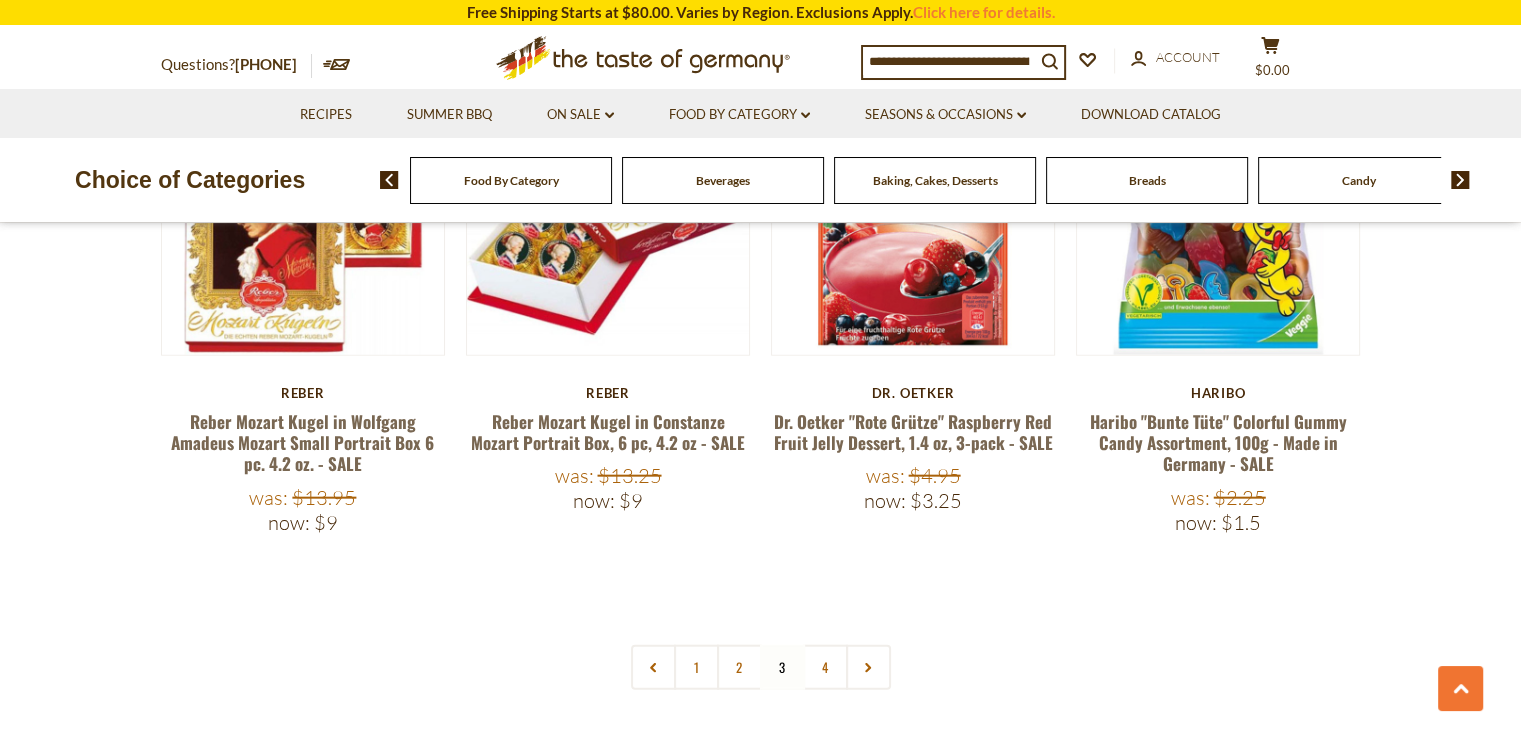 click on "4" at bounding box center [825, 667] 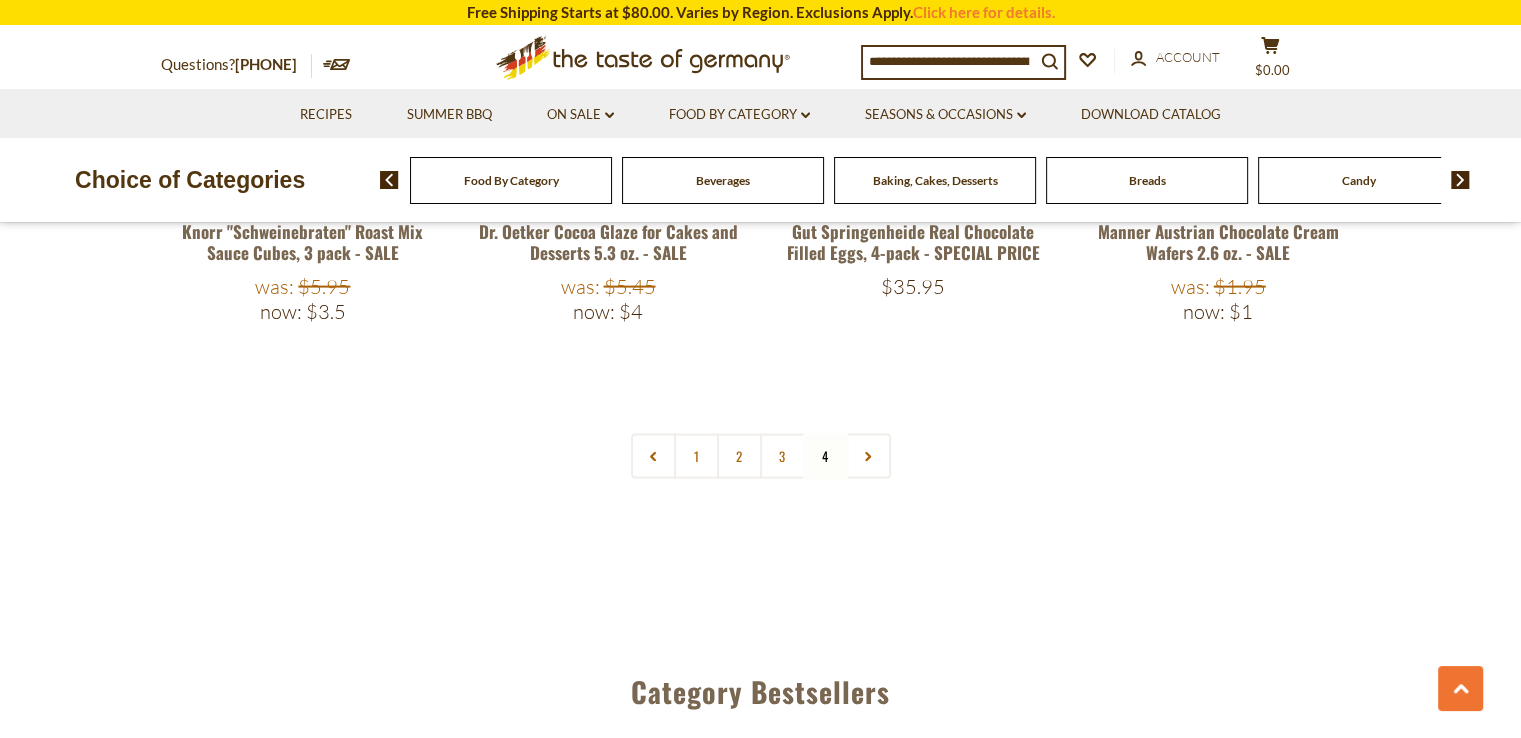 scroll, scrollTop: 4244, scrollLeft: 0, axis: vertical 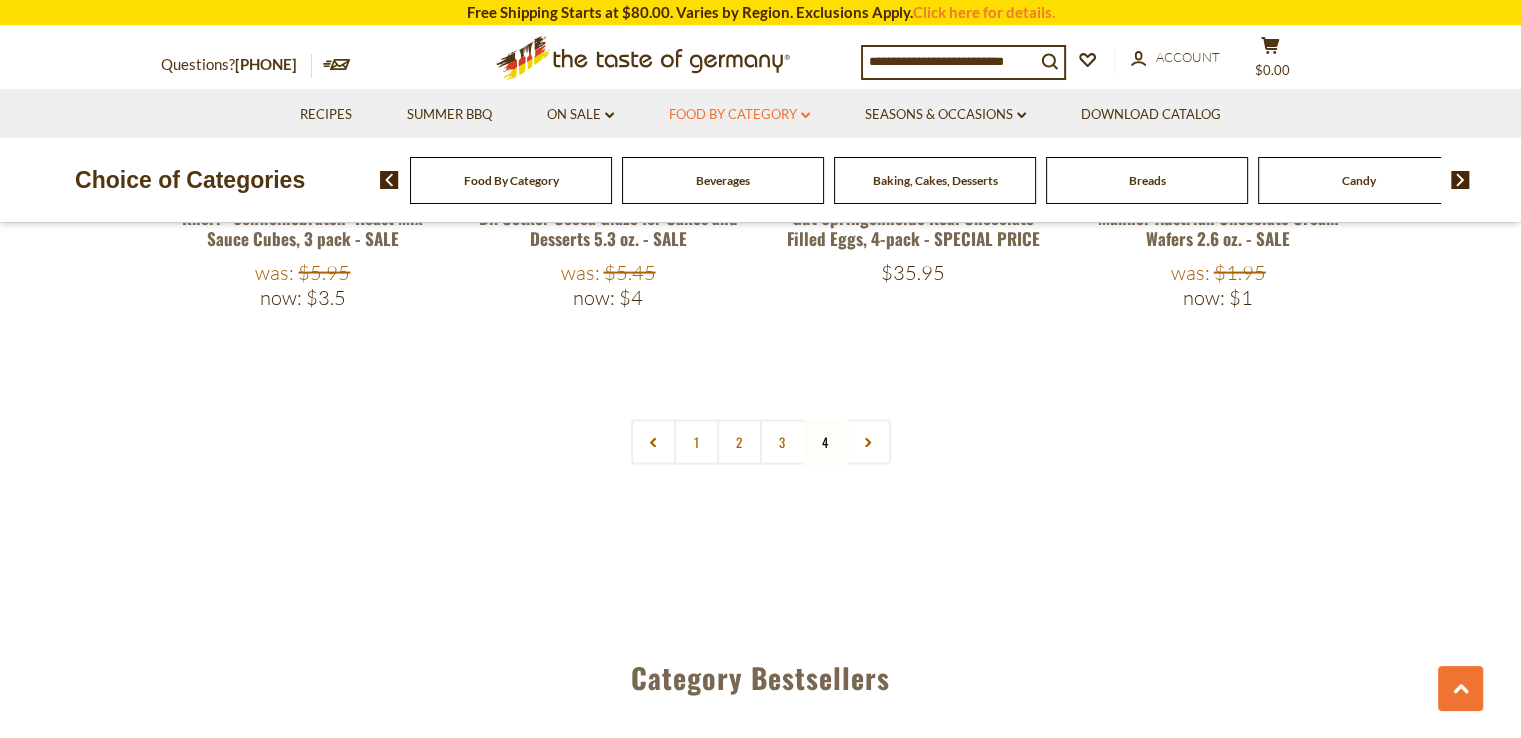 click on "Food By Category
dropdown_arrow" at bounding box center (739, 115) 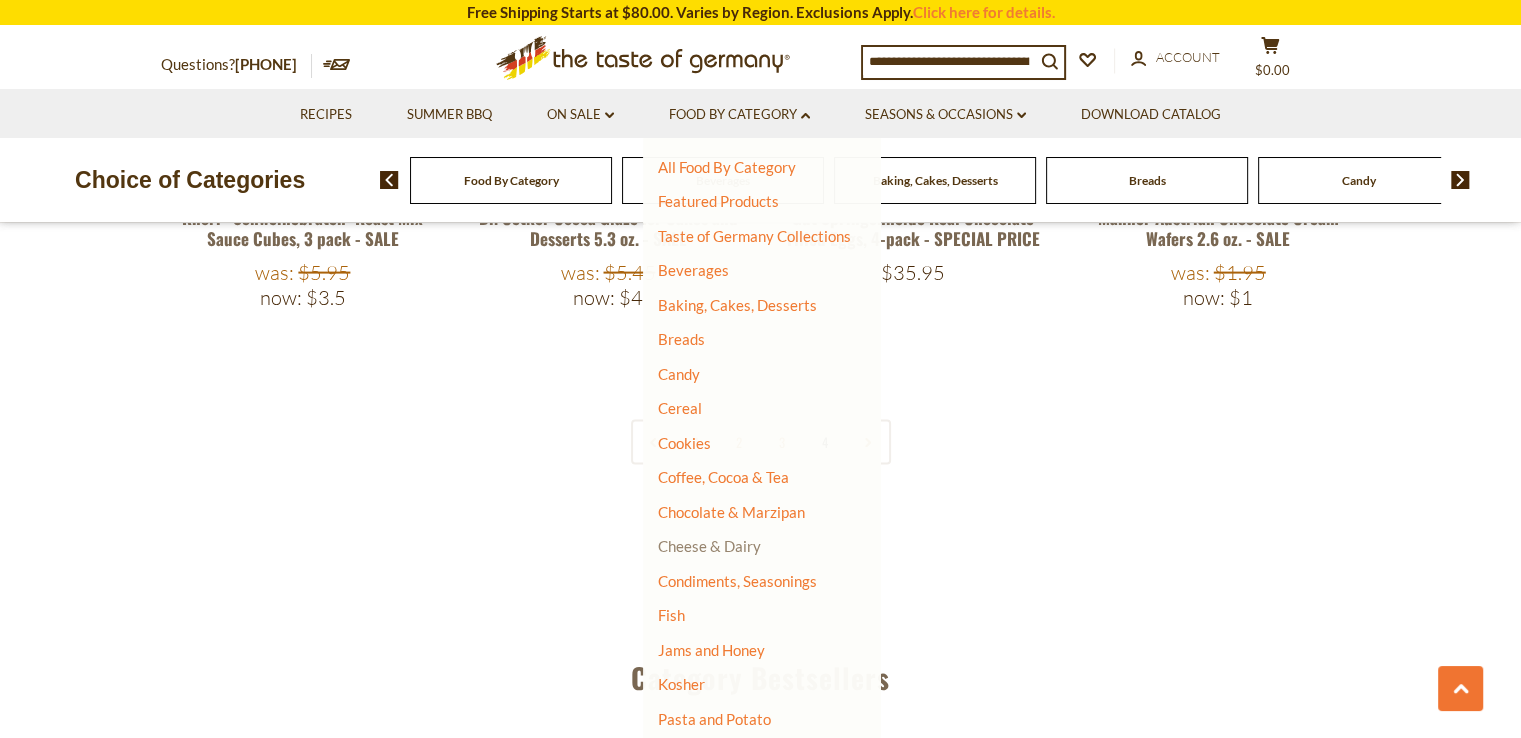 click on "Cheese & Dairy" at bounding box center [709, 546] 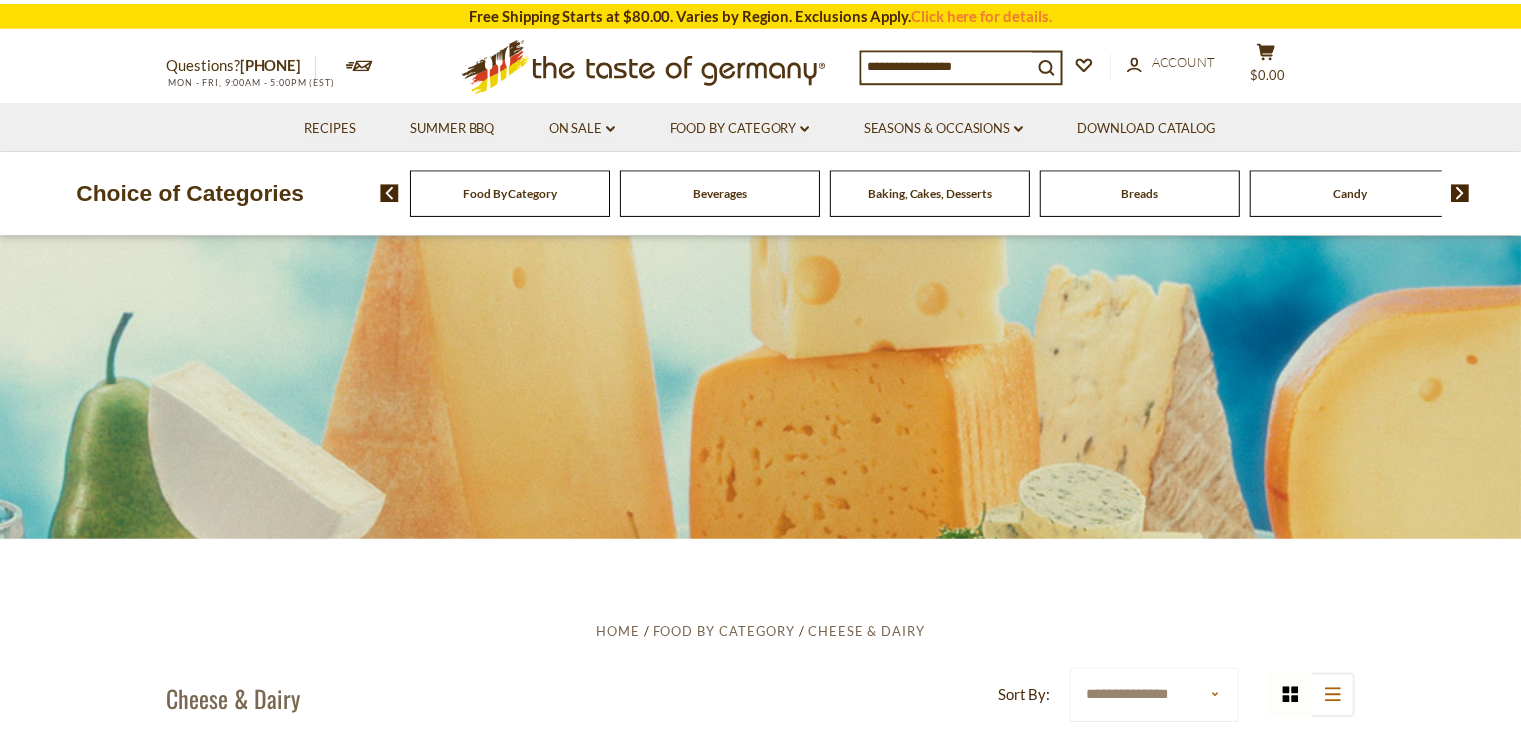 scroll, scrollTop: 0, scrollLeft: 0, axis: both 